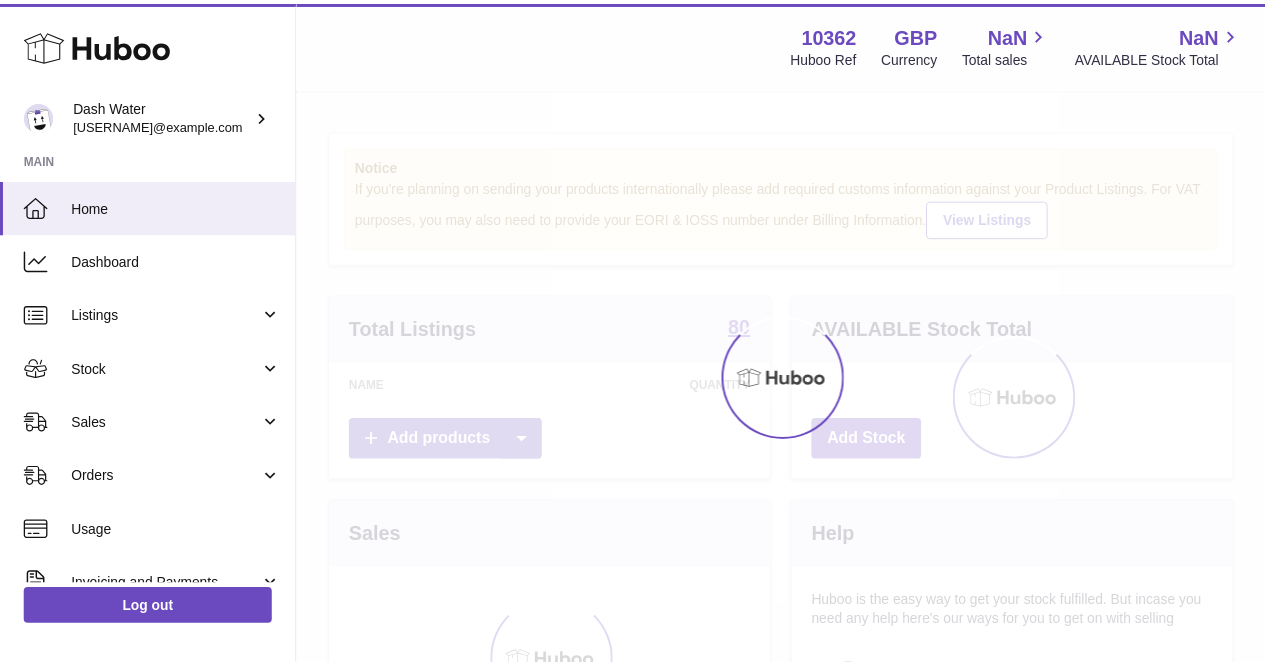 scroll, scrollTop: 0, scrollLeft: 0, axis: both 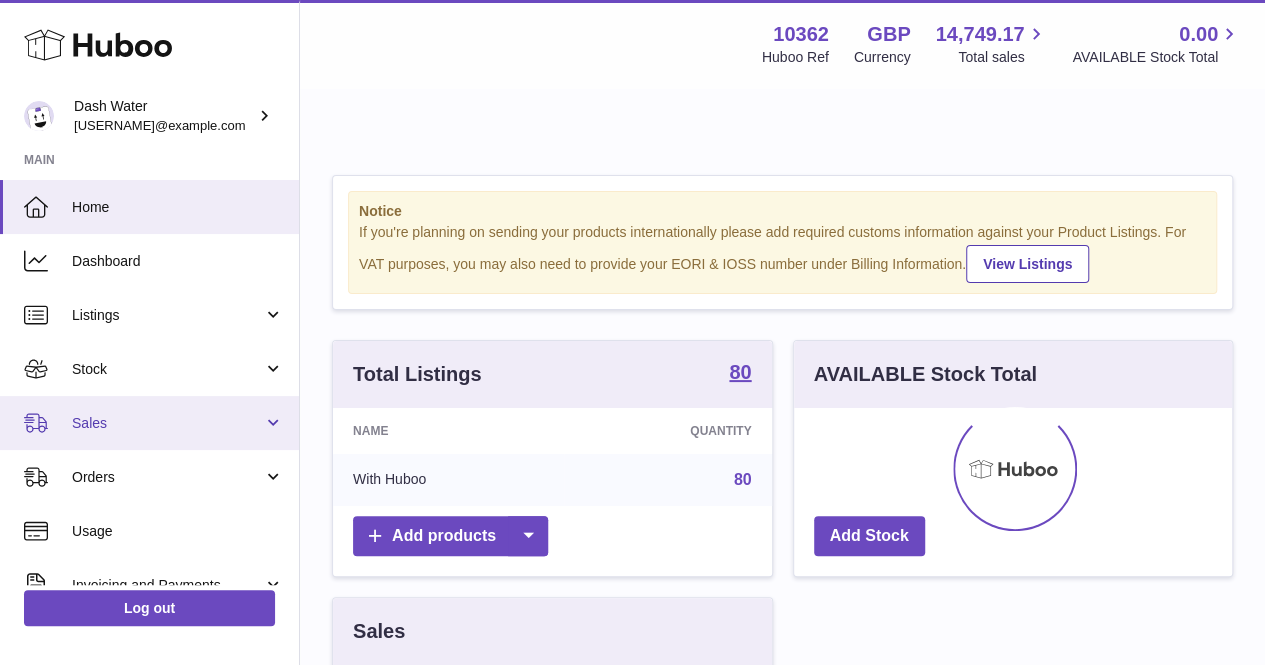 click on "Sales" at bounding box center [167, 423] 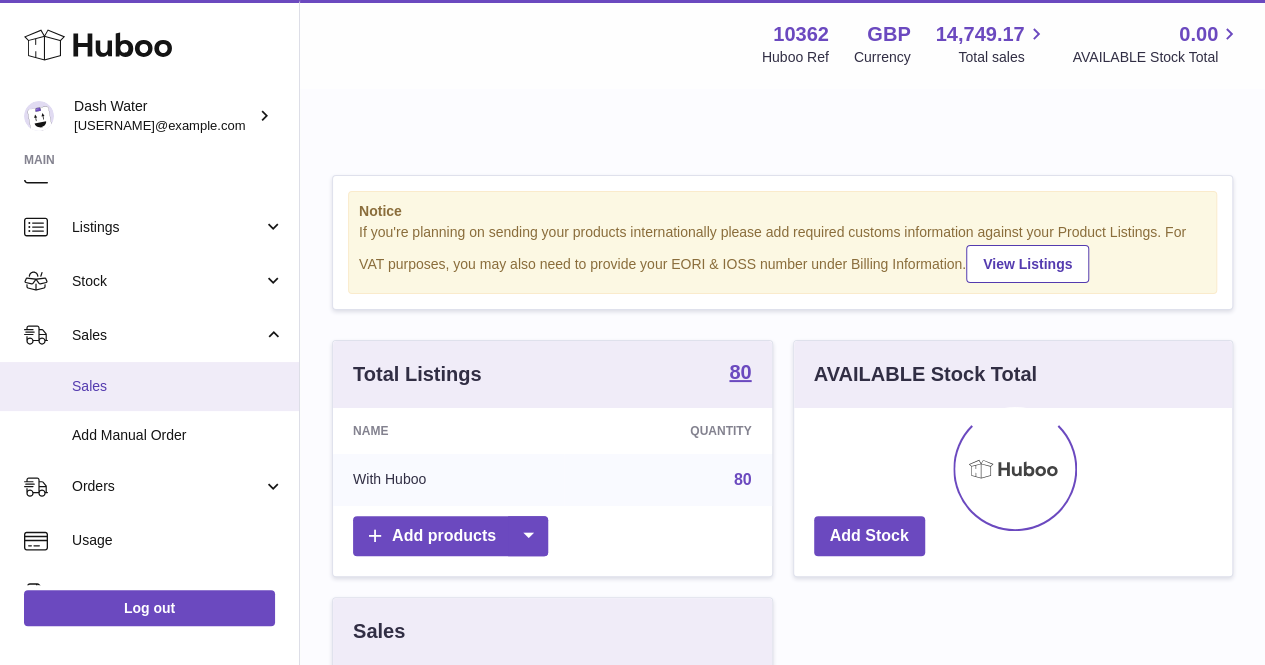 scroll, scrollTop: 100, scrollLeft: 0, axis: vertical 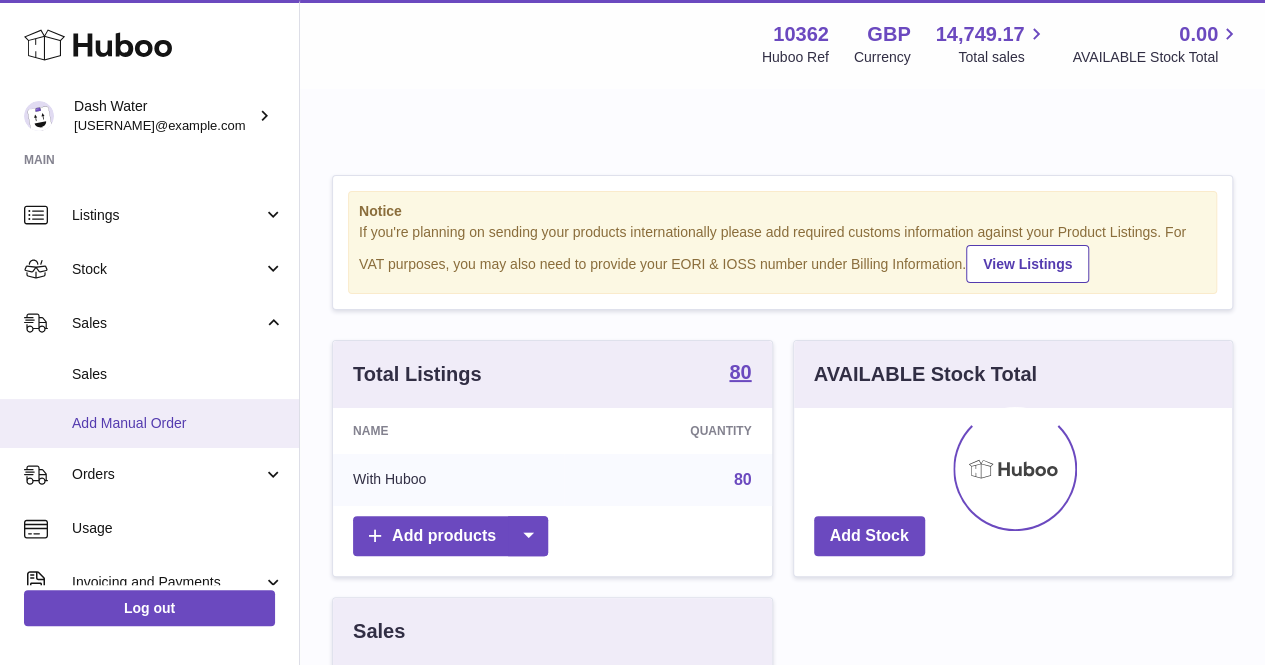 click on "Add Manual Order" at bounding box center [178, 423] 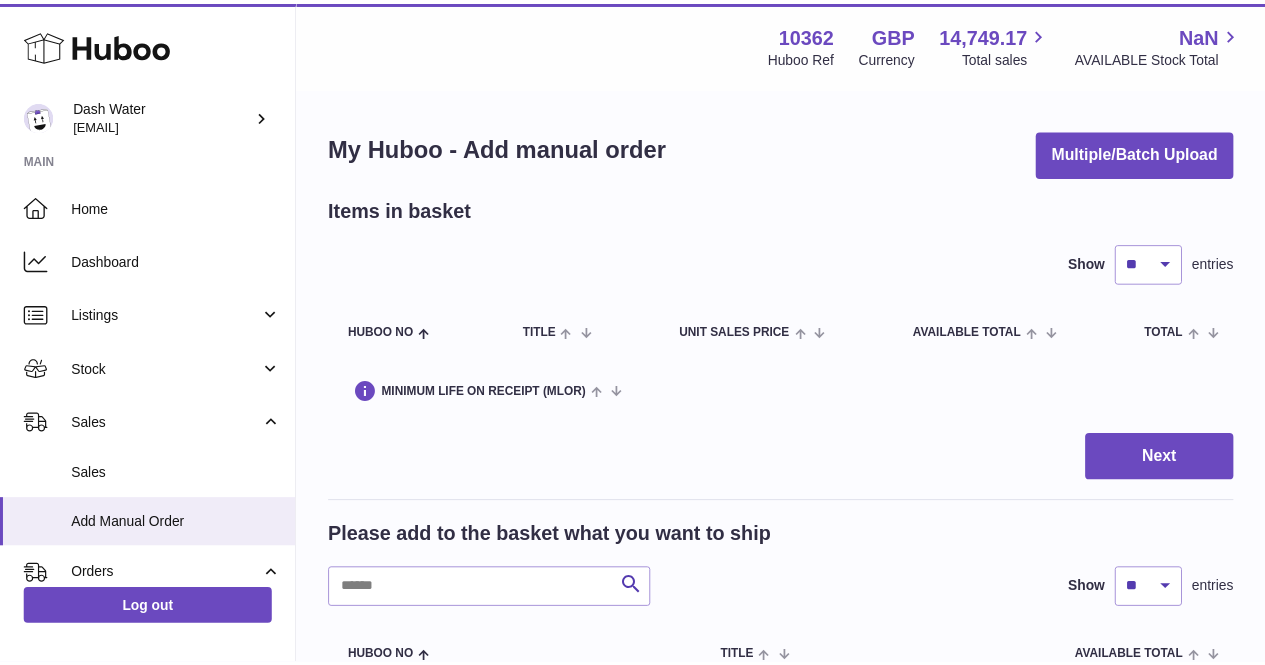 scroll, scrollTop: 0, scrollLeft: 0, axis: both 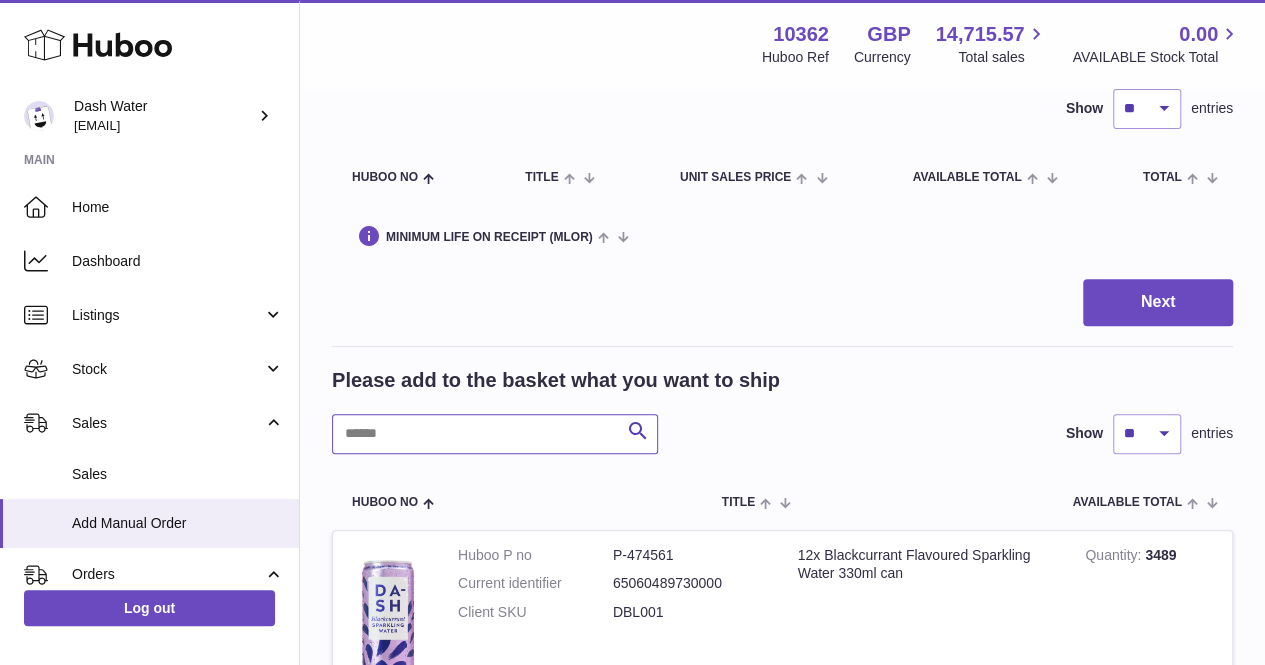 click at bounding box center [495, 434] 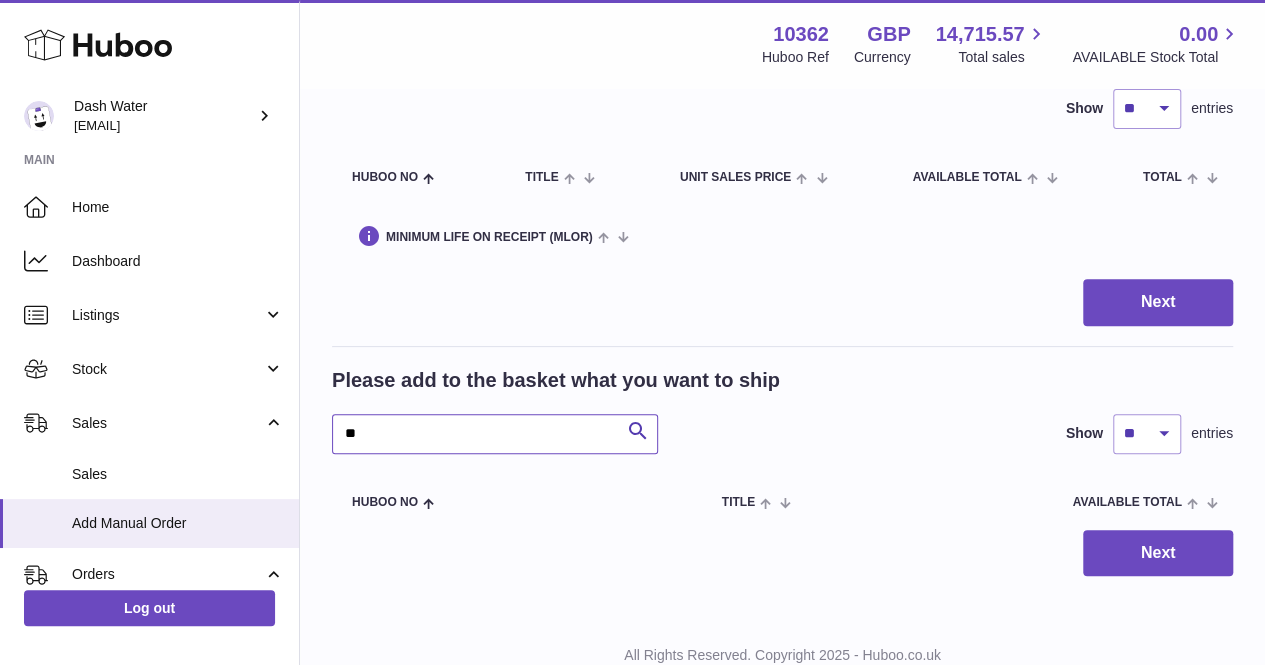 type on "*" 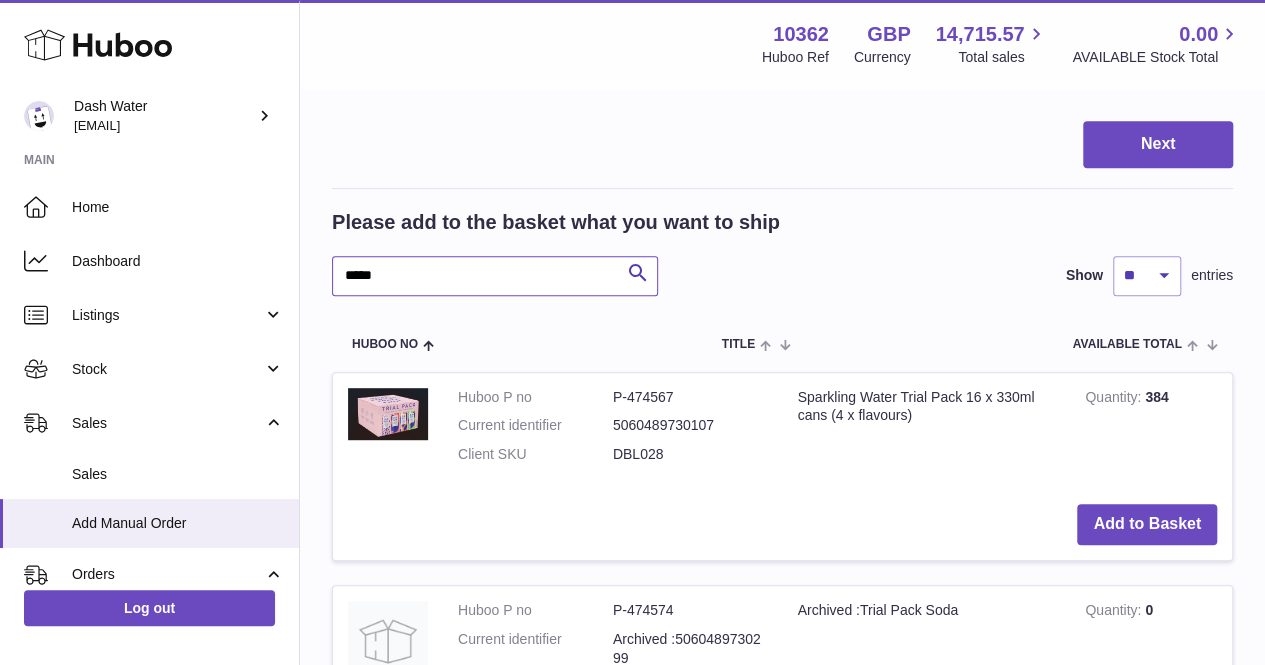 scroll, scrollTop: 400, scrollLeft: 0, axis: vertical 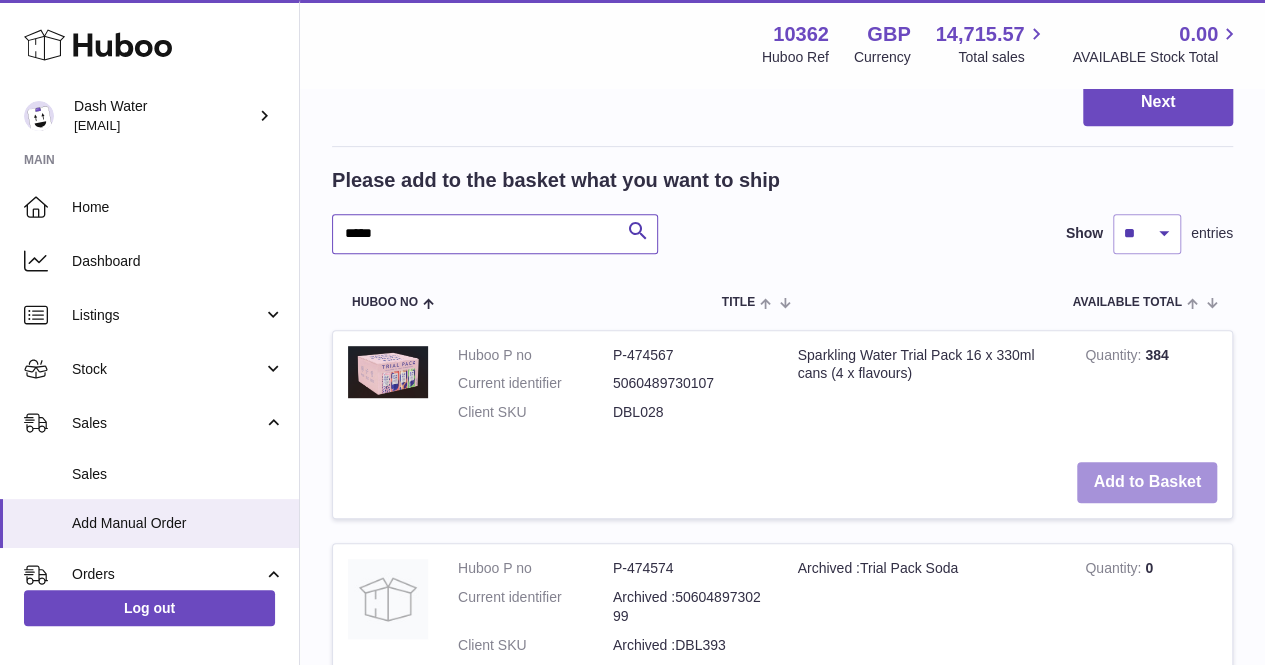 type on "*****" 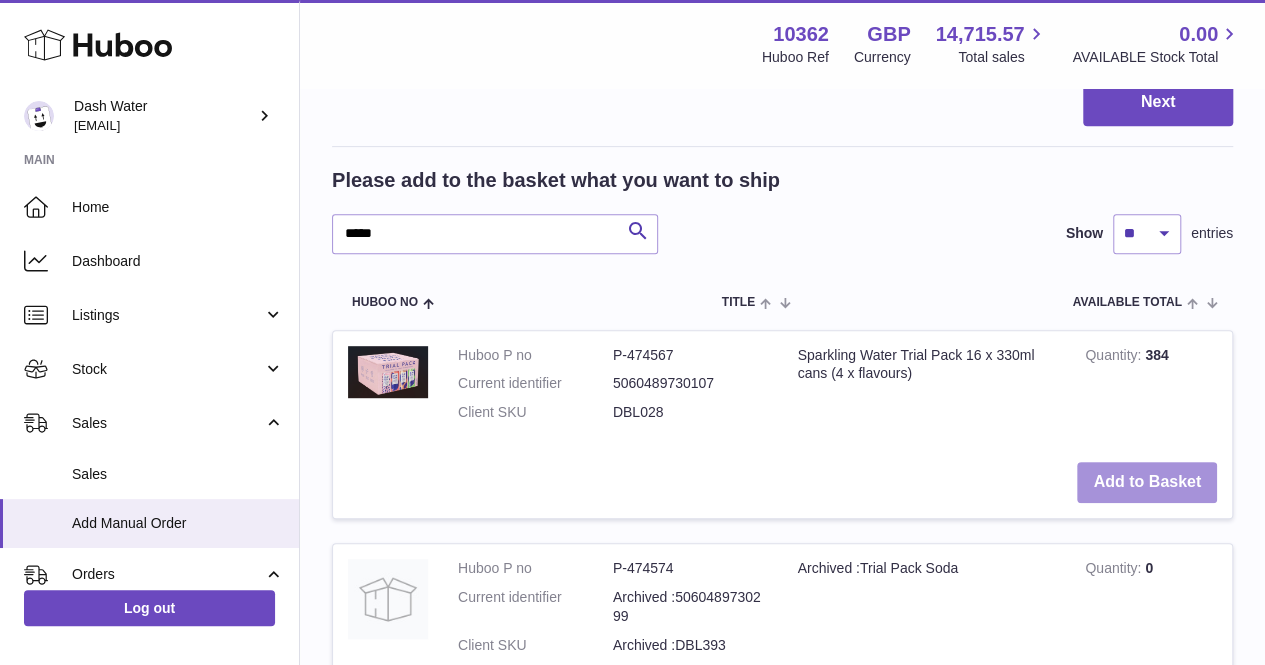 click on "Add to Basket" at bounding box center [1147, 482] 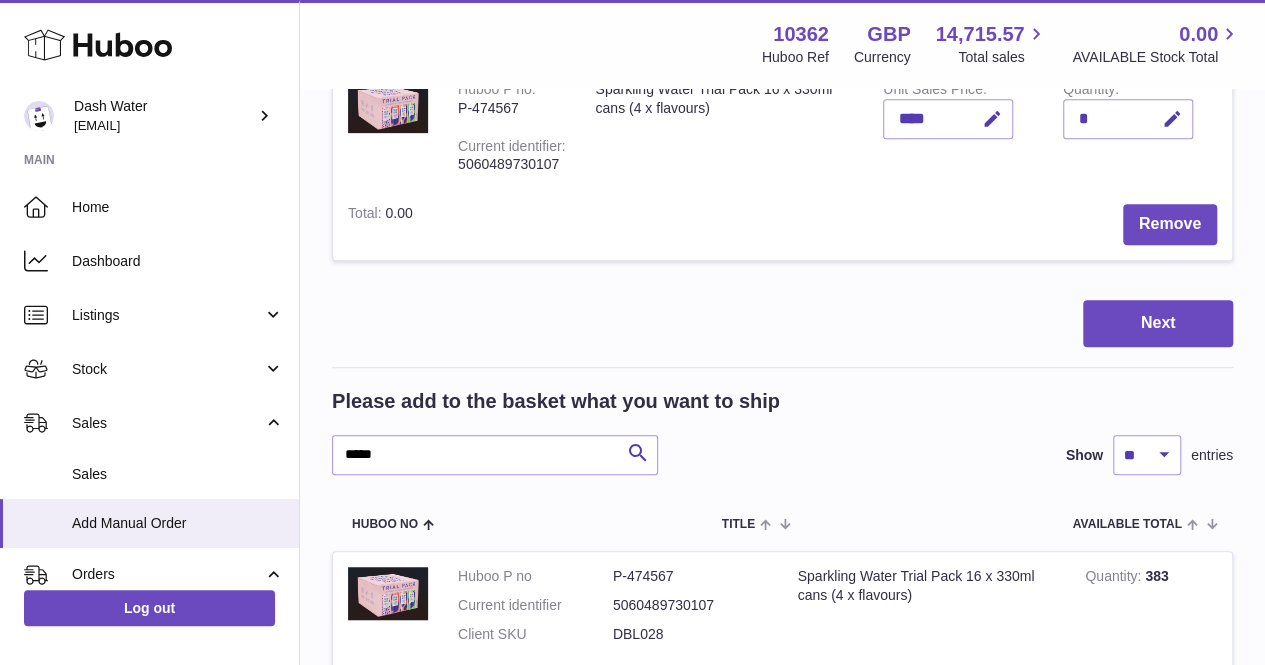 scroll, scrollTop: 300, scrollLeft: 0, axis: vertical 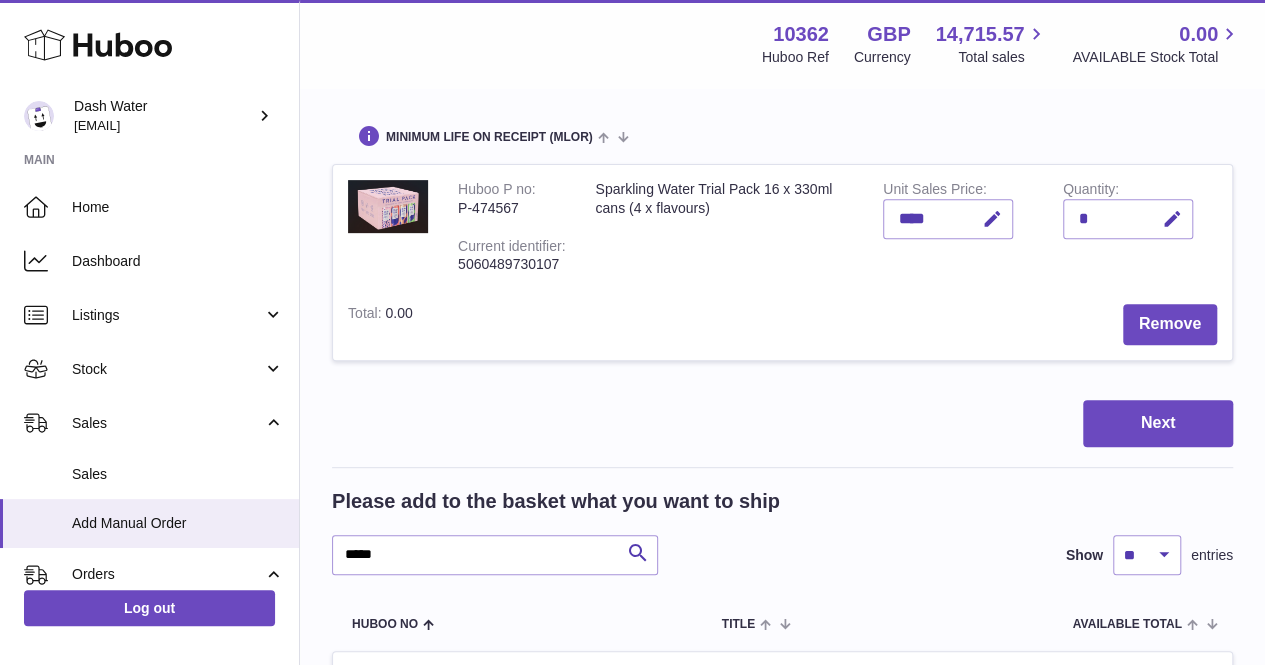 click on "*" at bounding box center [1128, 219] 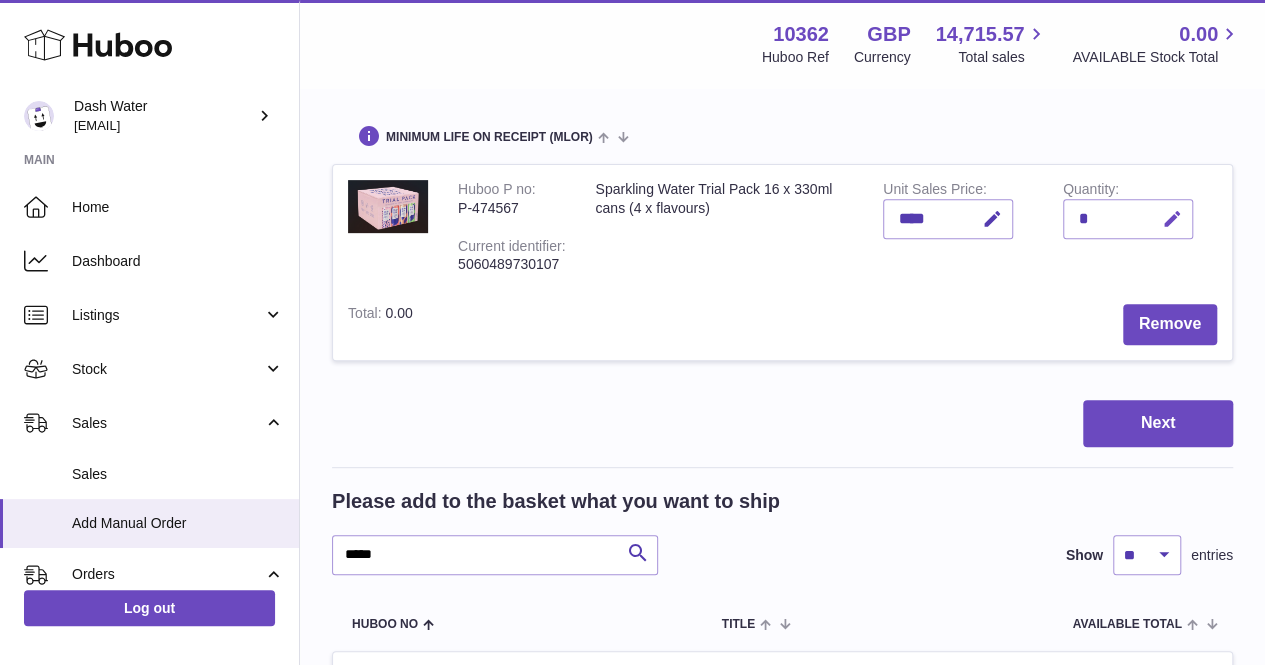 click at bounding box center [1172, 219] 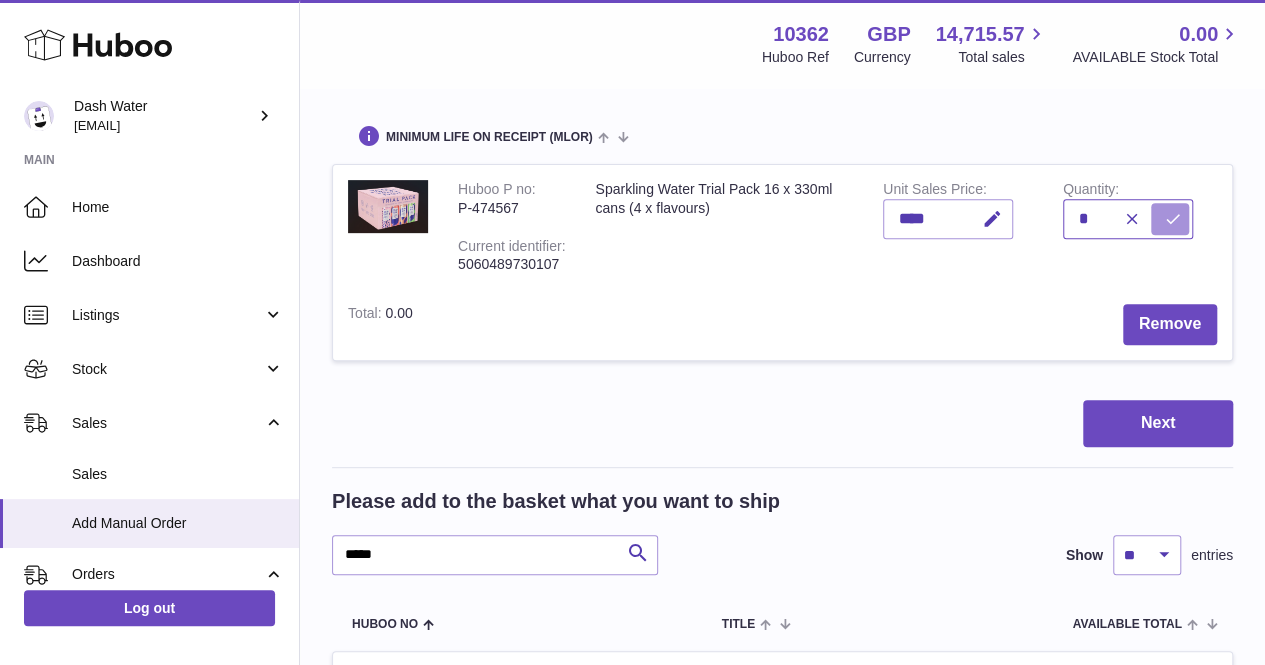 type on "*" 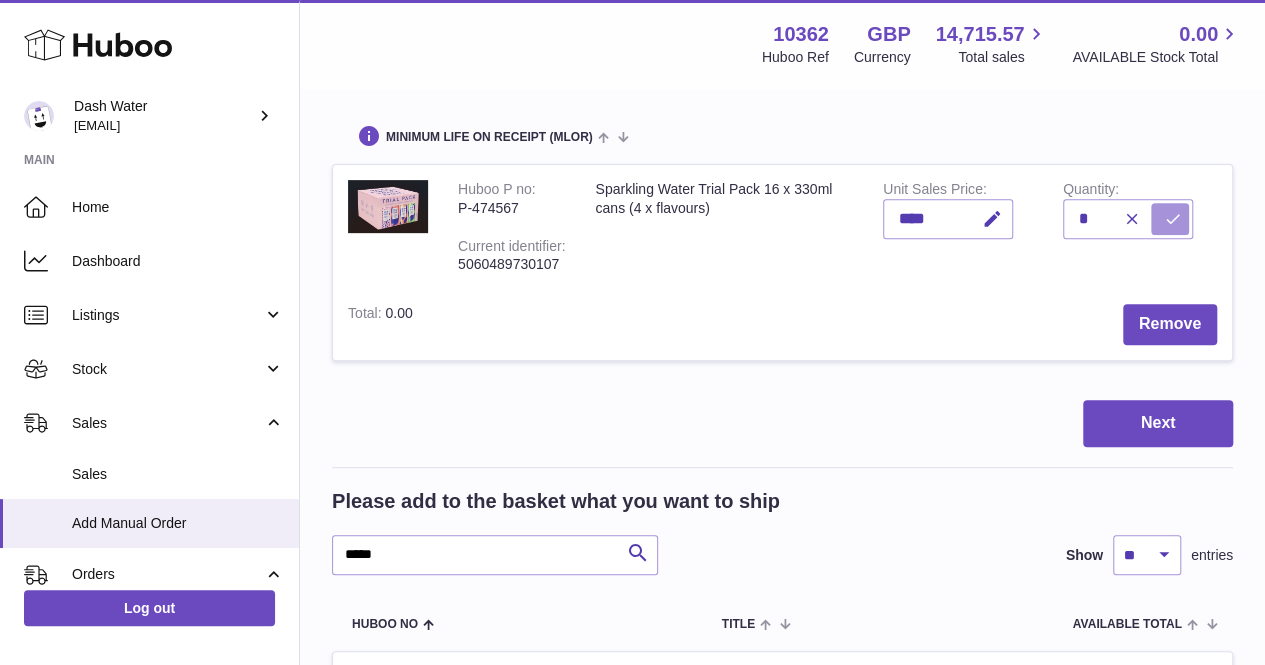 click at bounding box center [1173, 219] 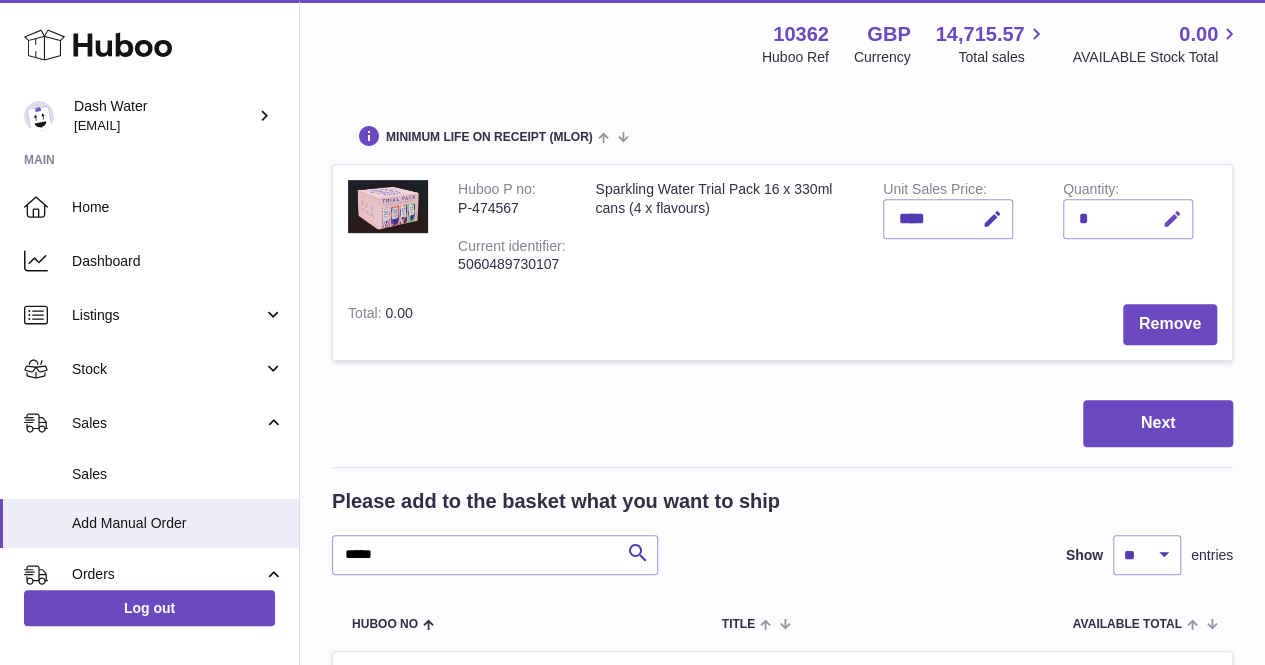 click at bounding box center [1172, 219] 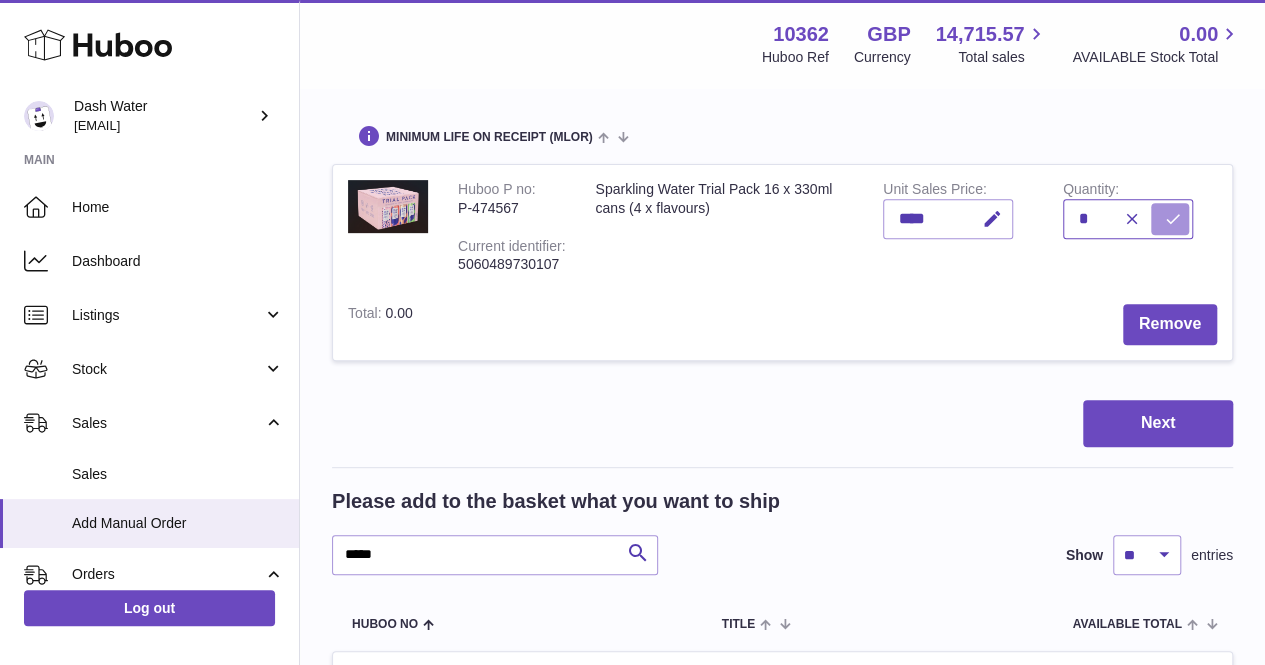 type on "*" 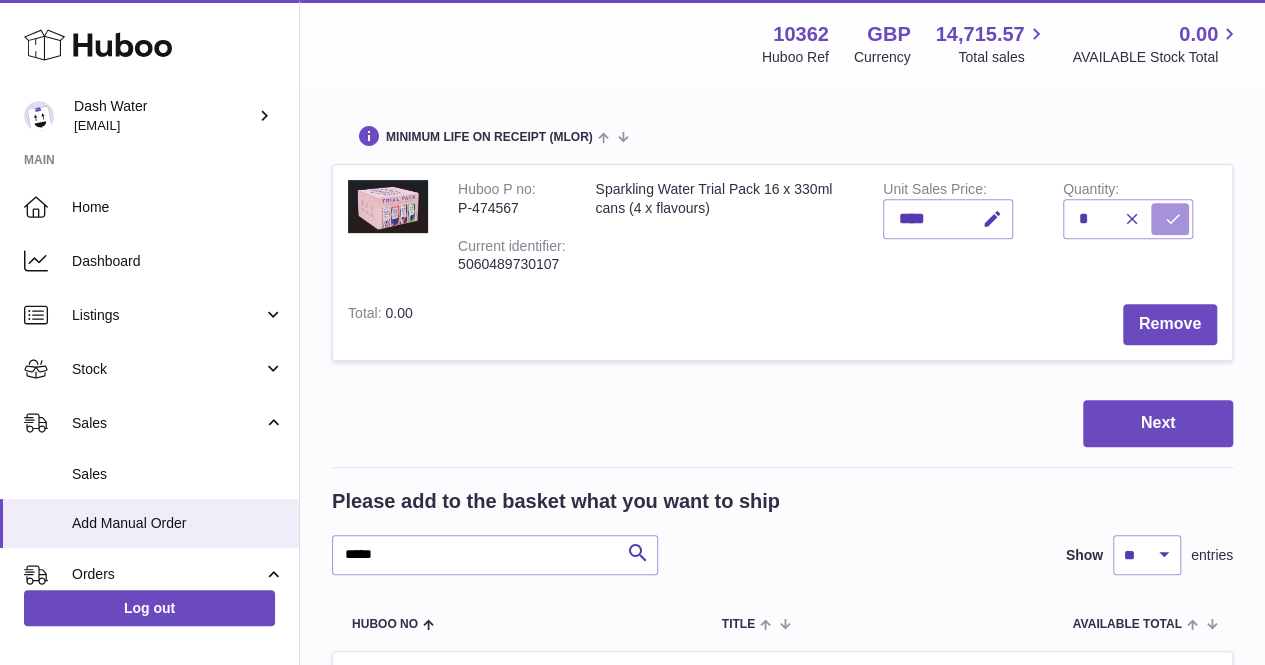 click at bounding box center [1170, 219] 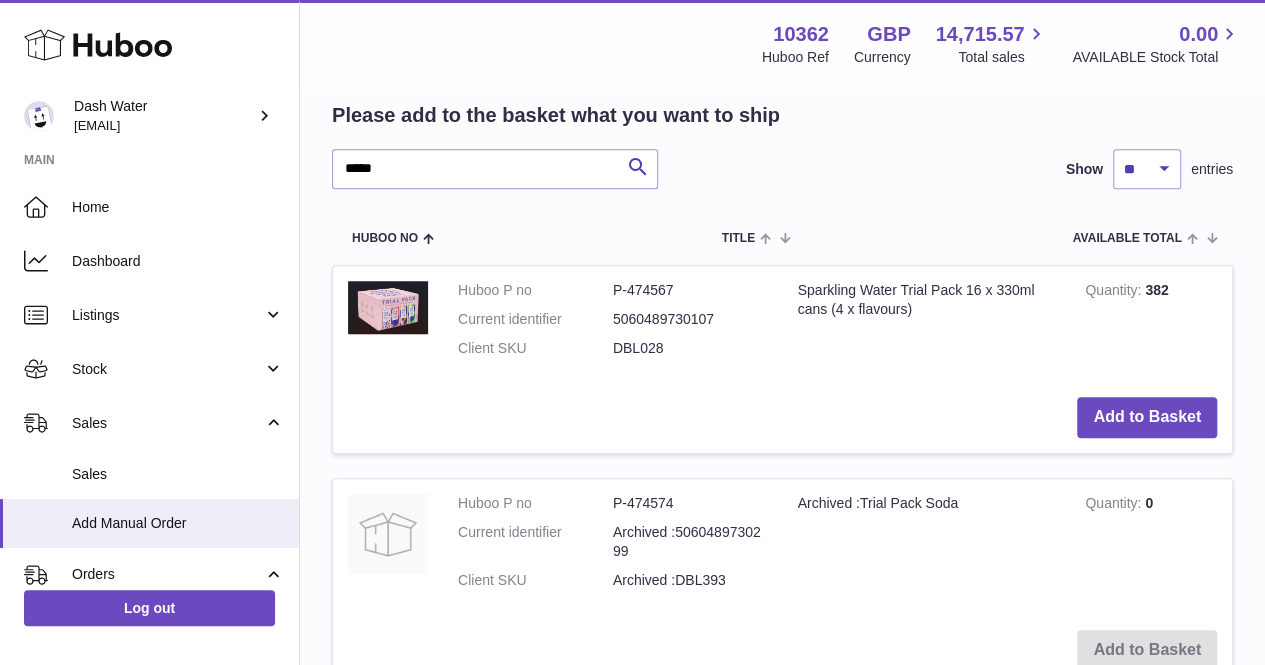 scroll, scrollTop: 400, scrollLeft: 0, axis: vertical 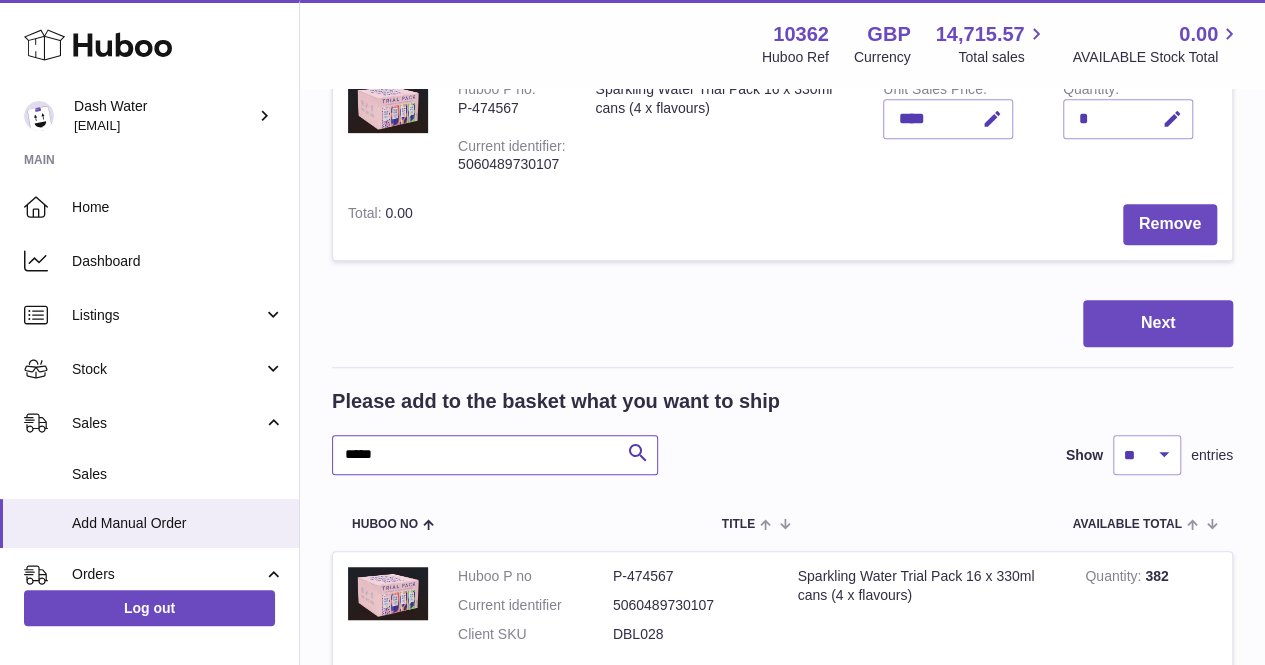 drag, startPoint x: 594, startPoint y: 416, endPoint x: 320, endPoint y: 404, distance: 274.26263 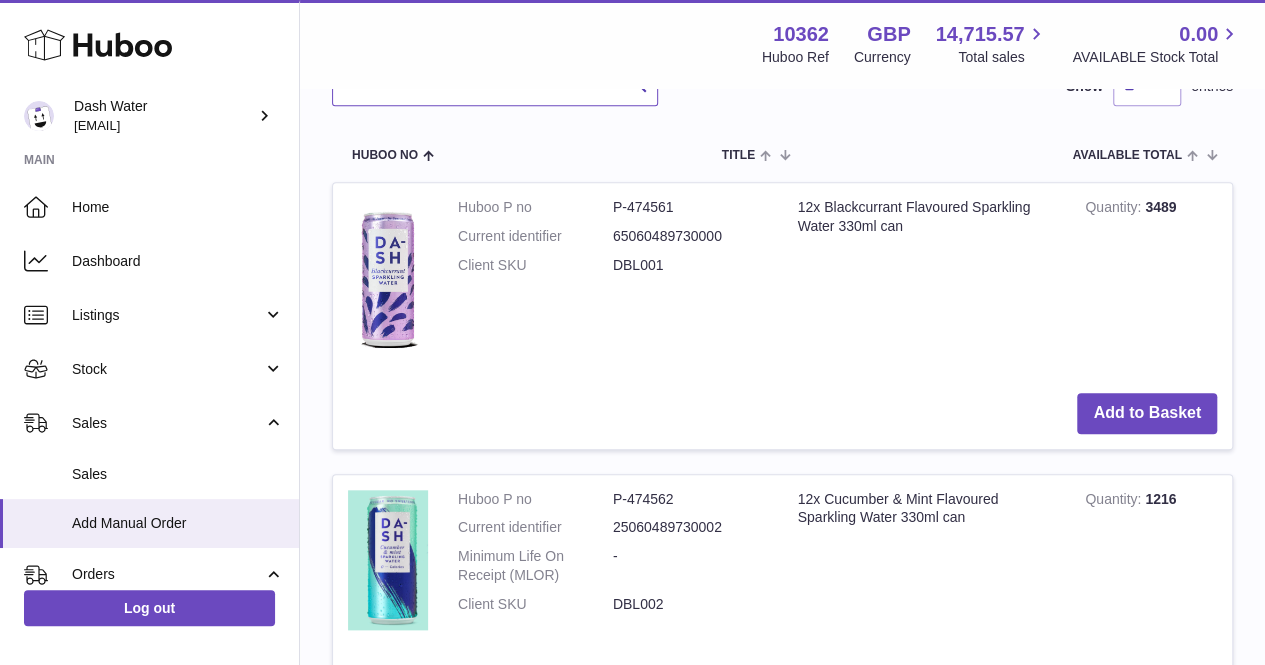 scroll, scrollTop: 800, scrollLeft: 0, axis: vertical 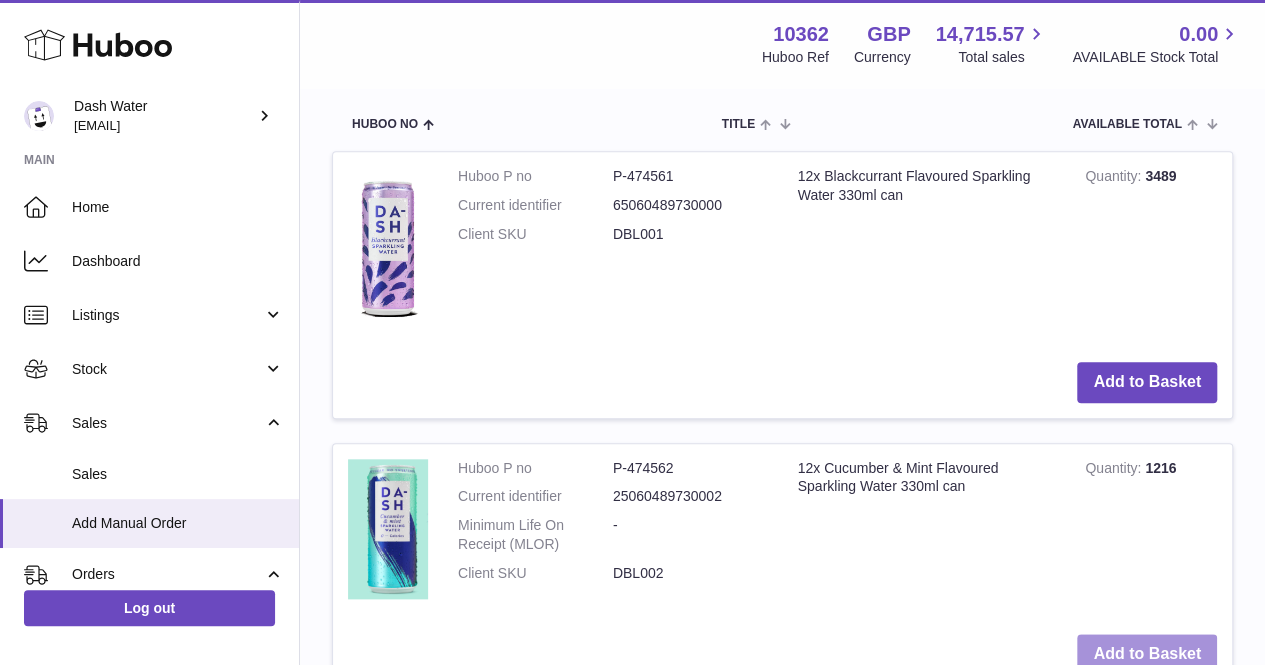 click on "Add to Basket" at bounding box center (1147, 654) 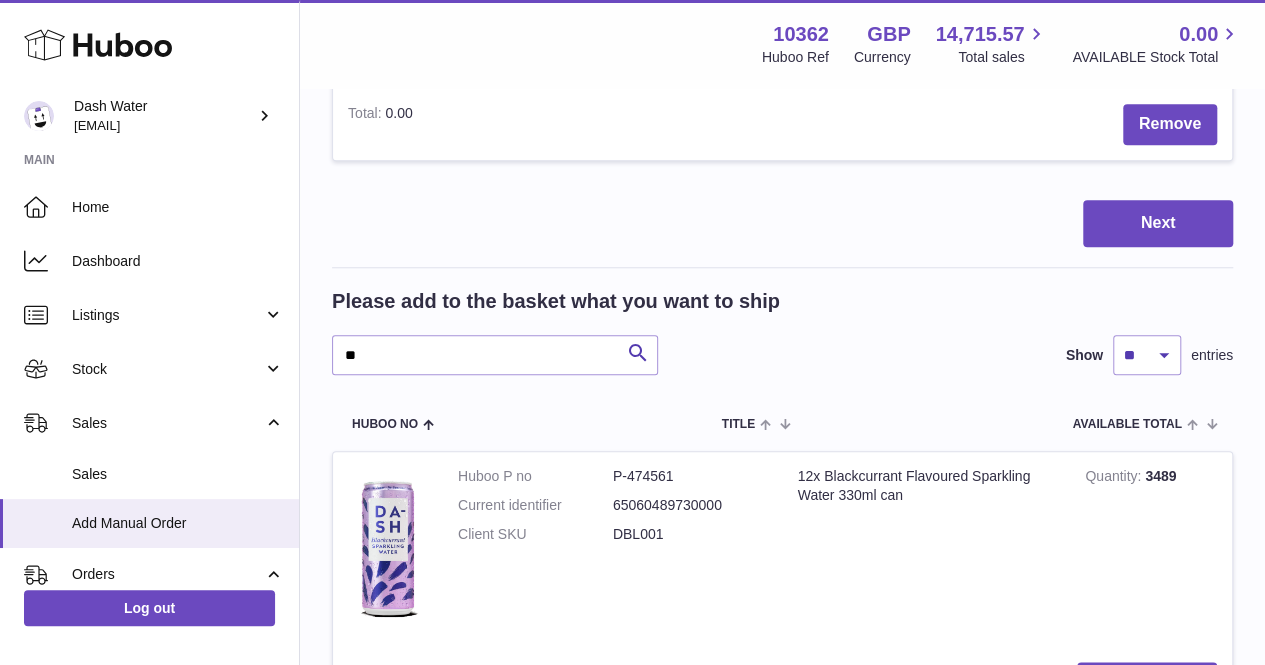 scroll, scrollTop: 812, scrollLeft: 0, axis: vertical 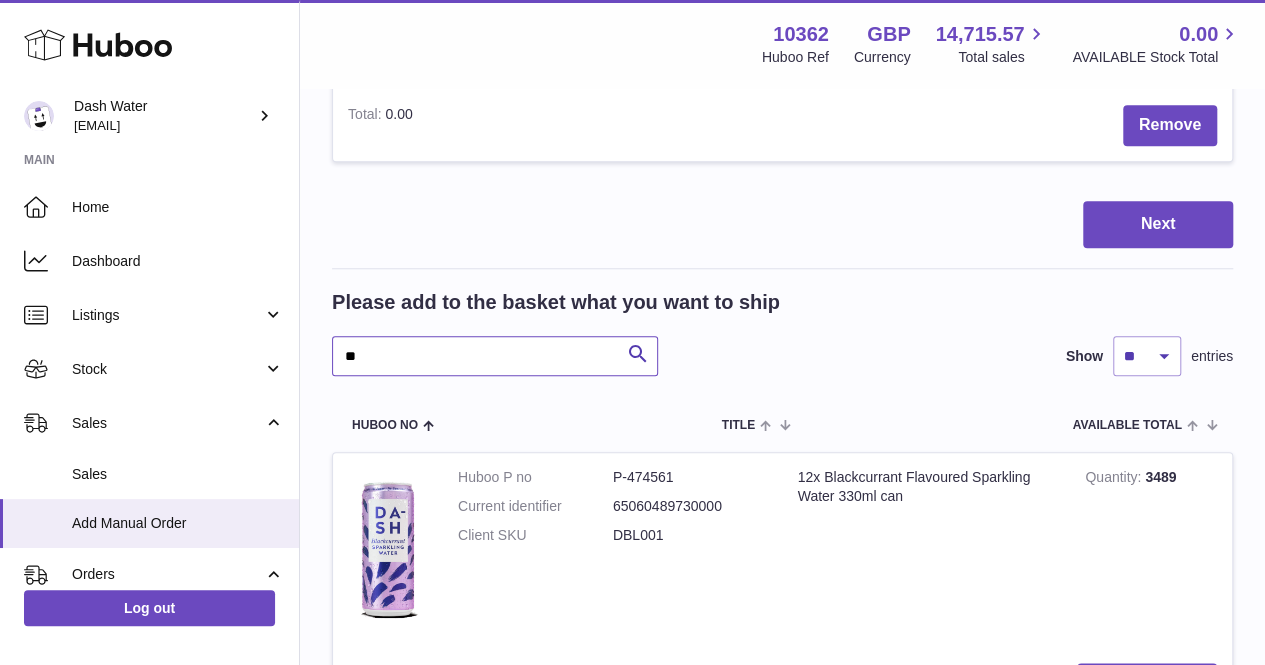click on "**" at bounding box center (495, 356) 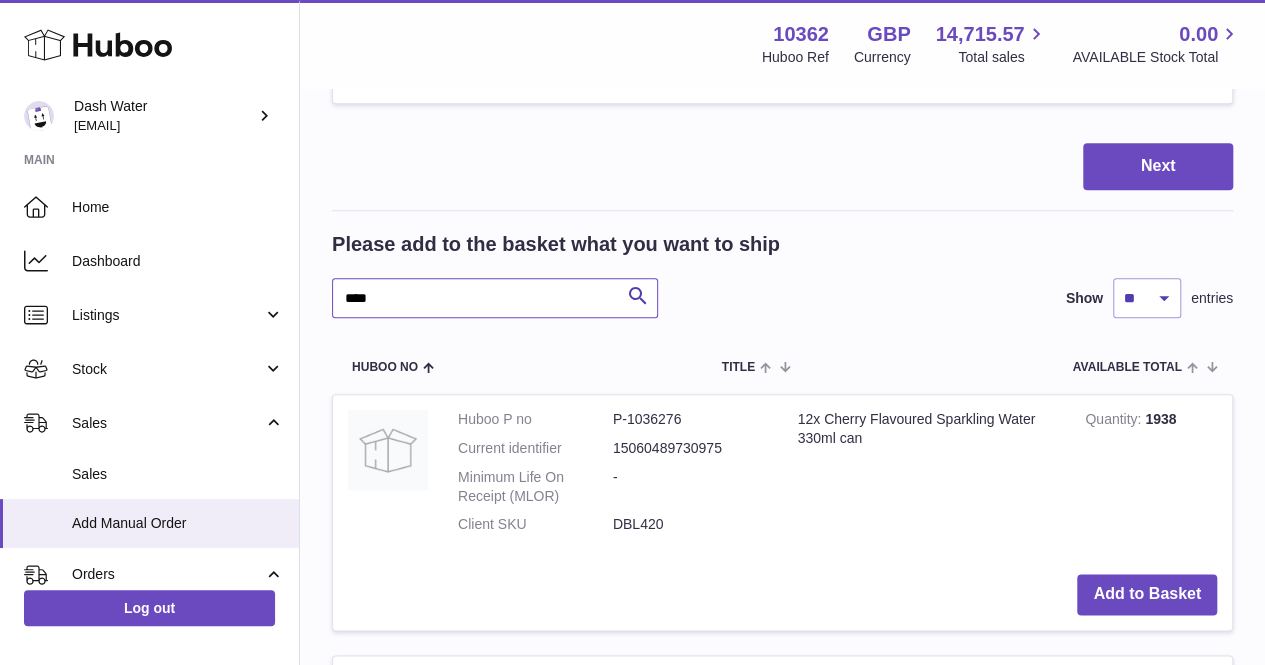 scroll, scrollTop: 912, scrollLeft: 0, axis: vertical 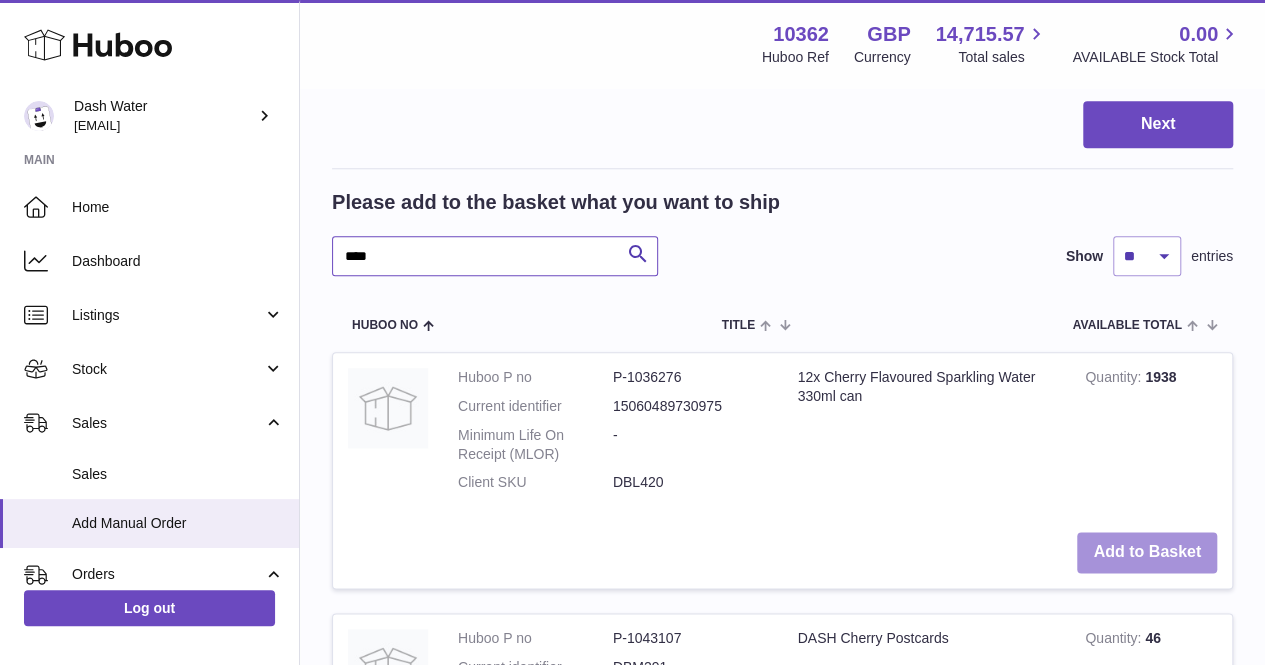 type on "****" 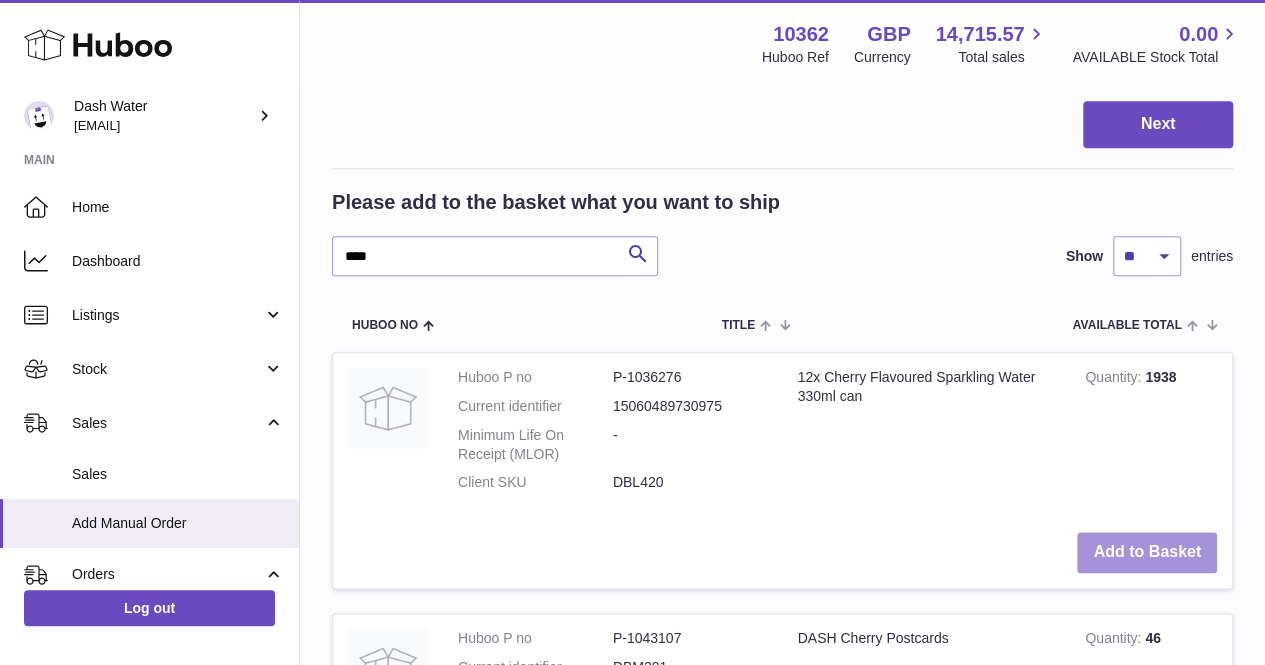 click on "Add to Basket" at bounding box center (1147, 552) 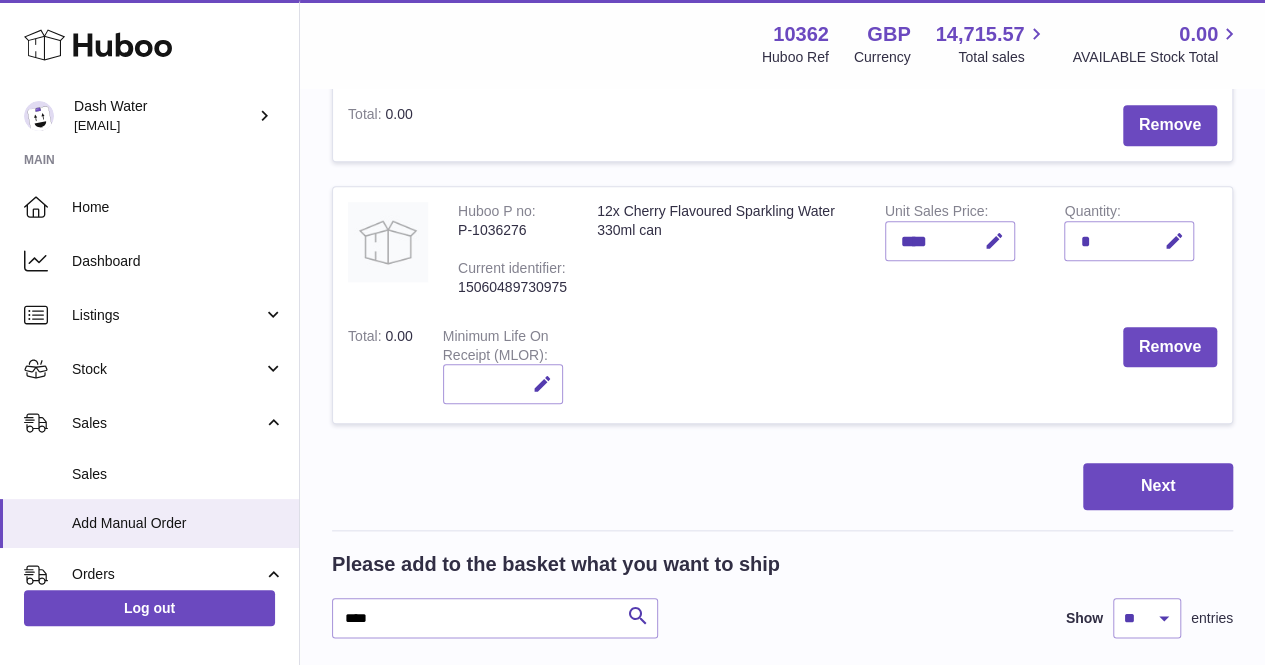 scroll, scrollTop: 900, scrollLeft: 0, axis: vertical 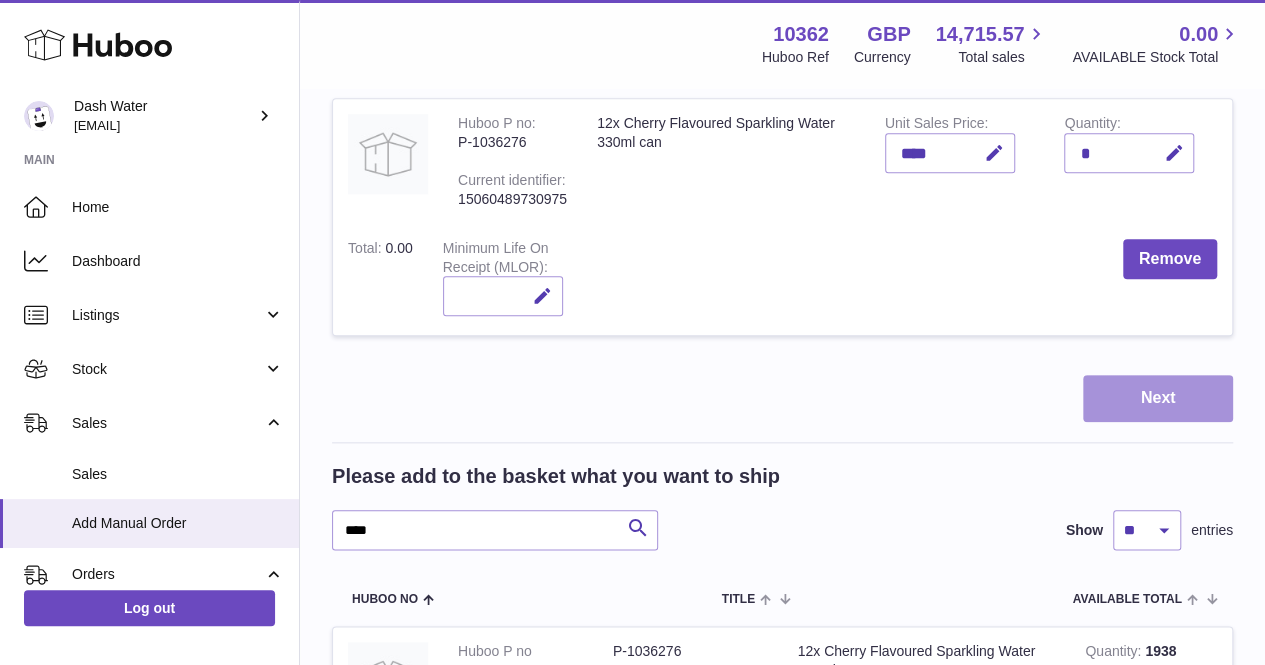 click on "Next" at bounding box center [1158, 398] 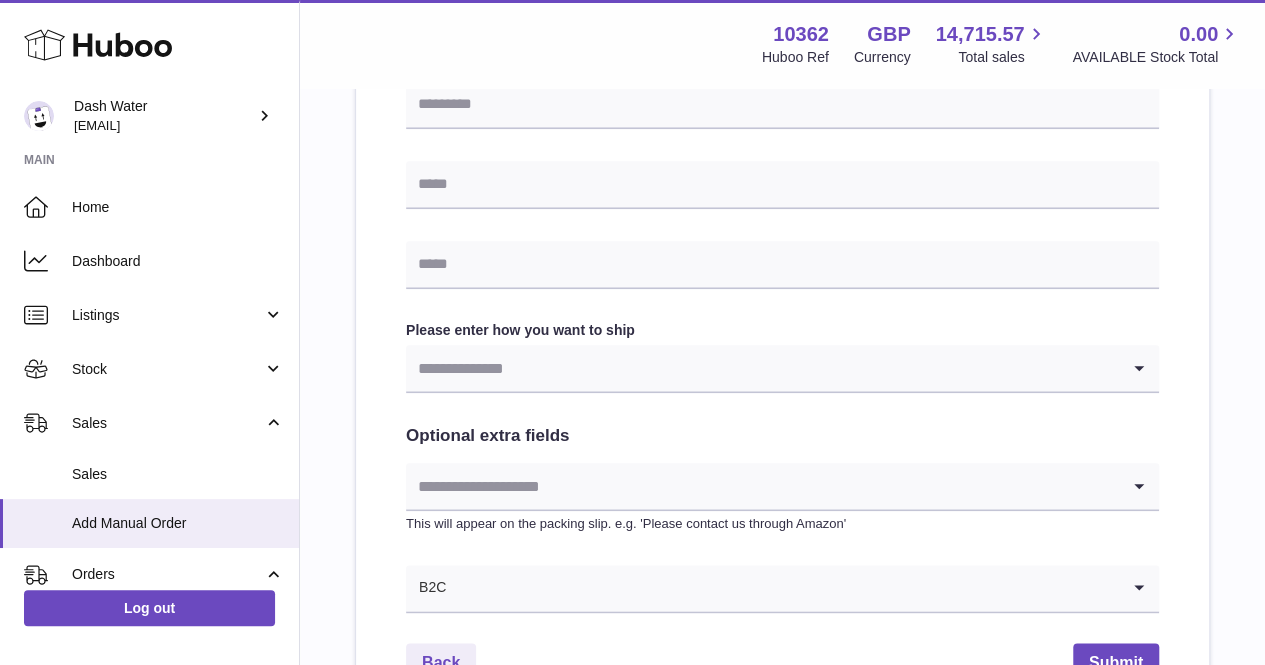 scroll, scrollTop: 0, scrollLeft: 0, axis: both 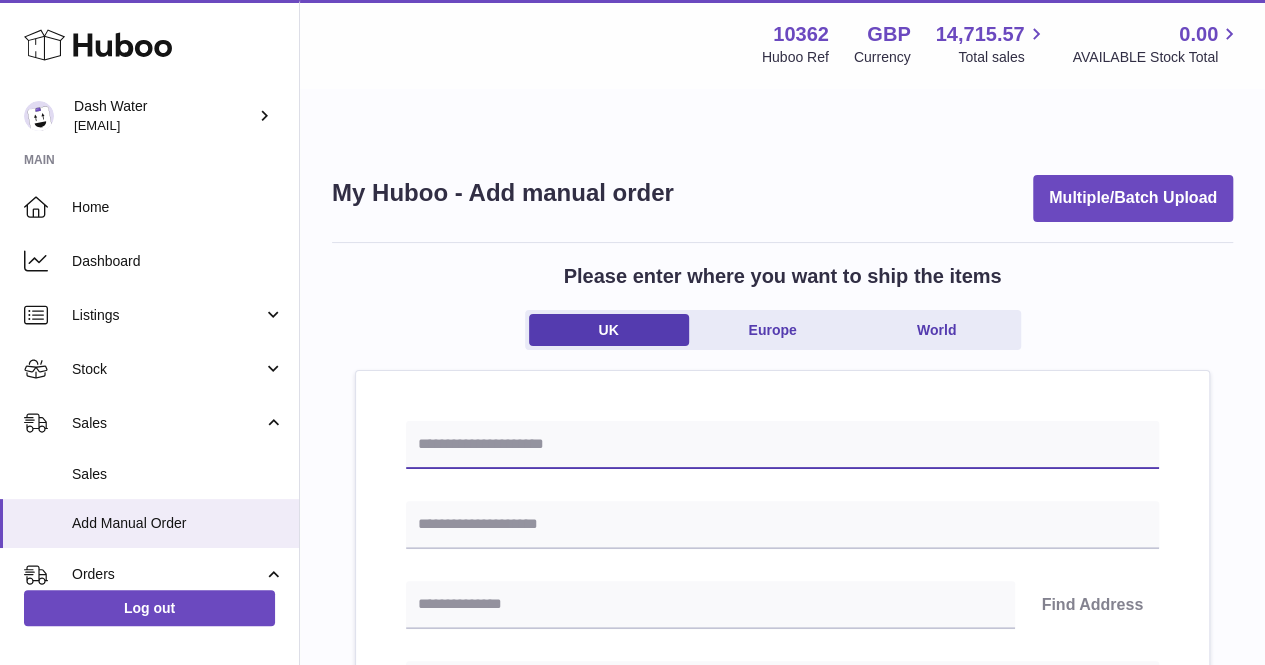 click at bounding box center (782, 445) 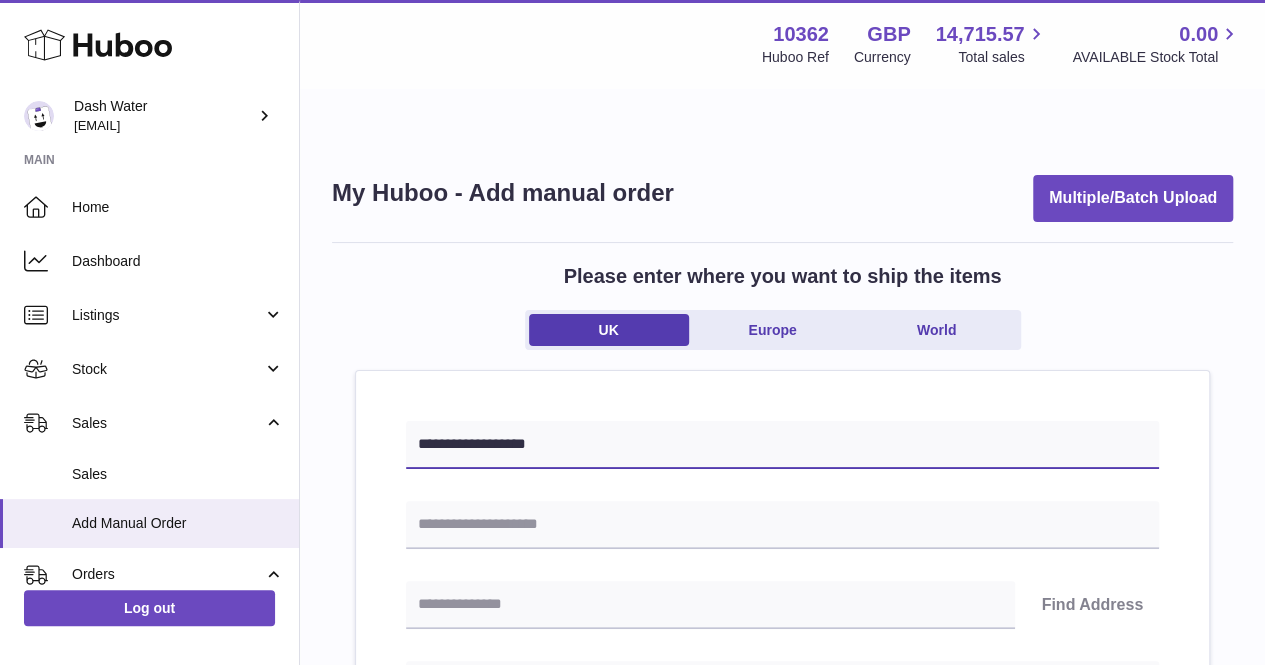 type on "**********" 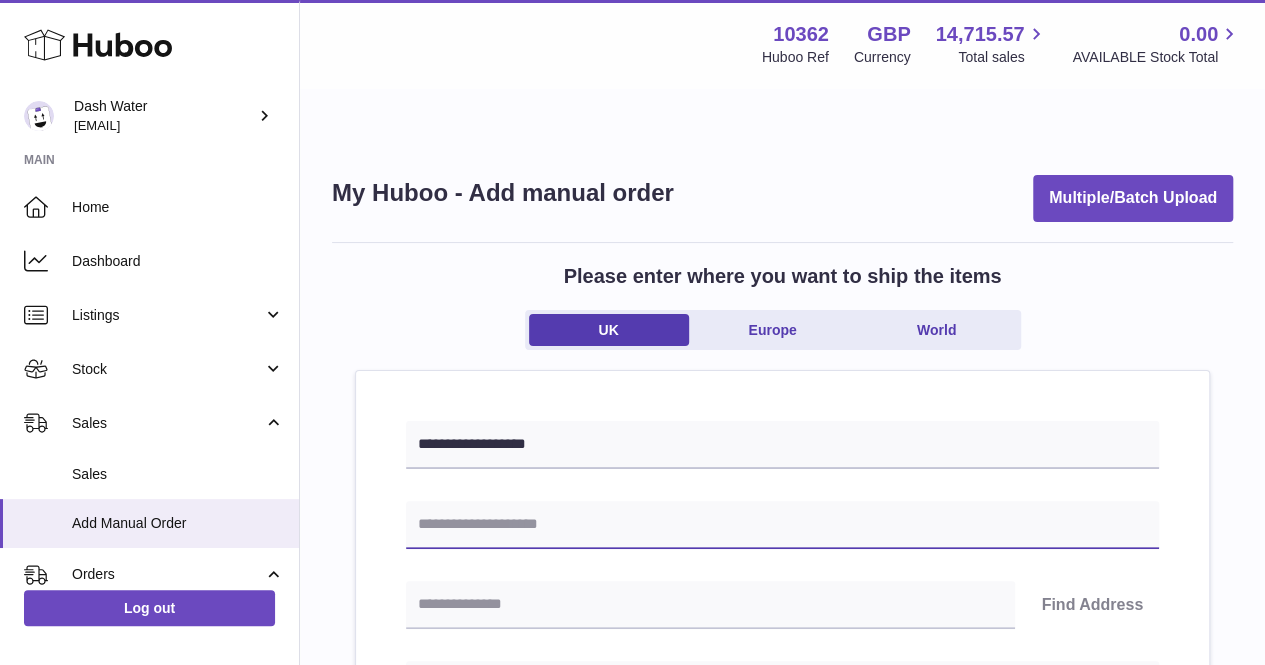 click at bounding box center [782, 525] 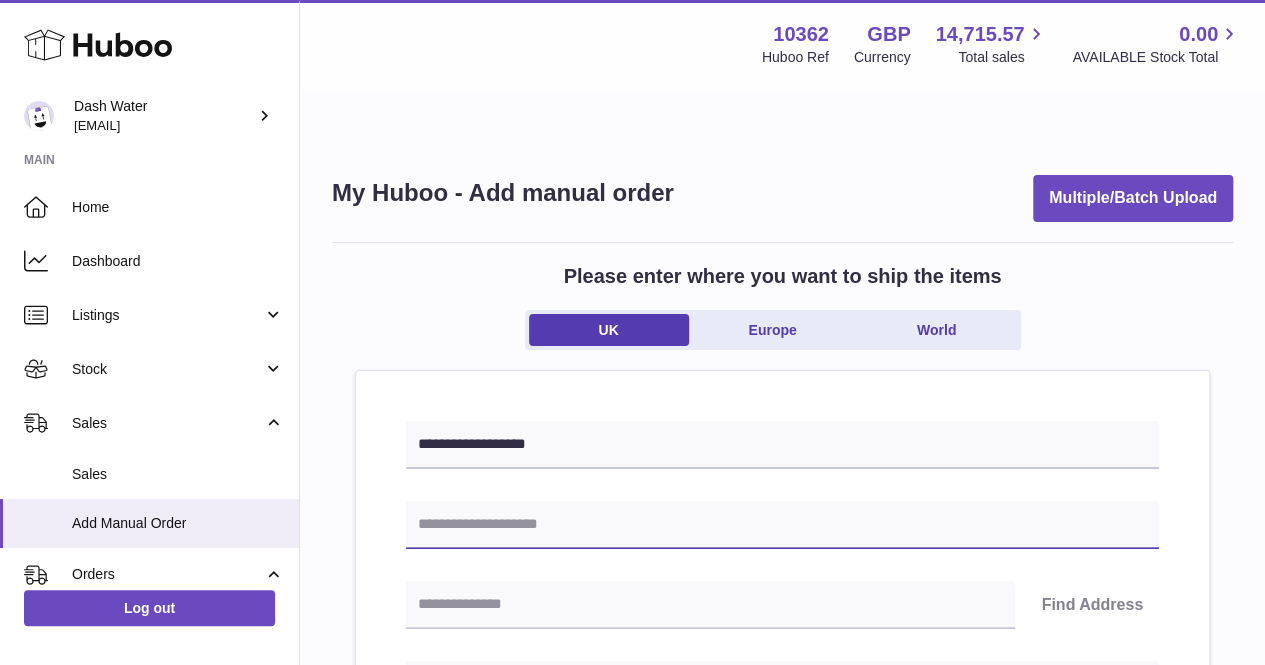 type on "**********" 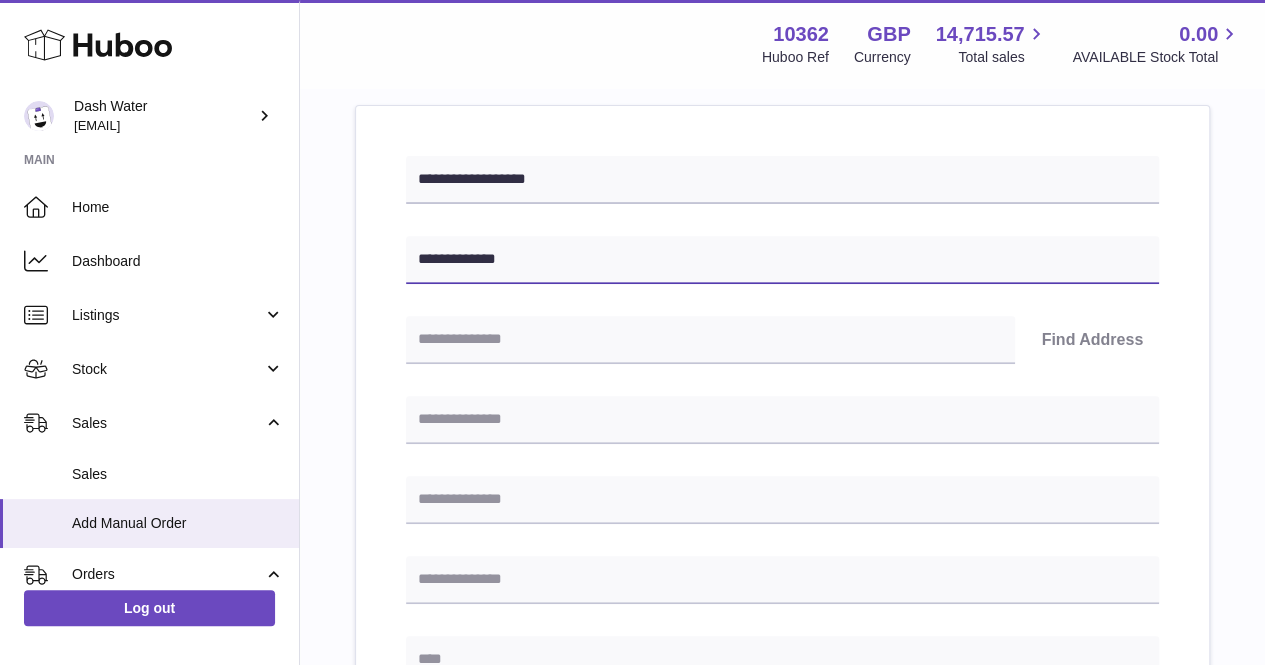 scroll, scrollTop: 400, scrollLeft: 0, axis: vertical 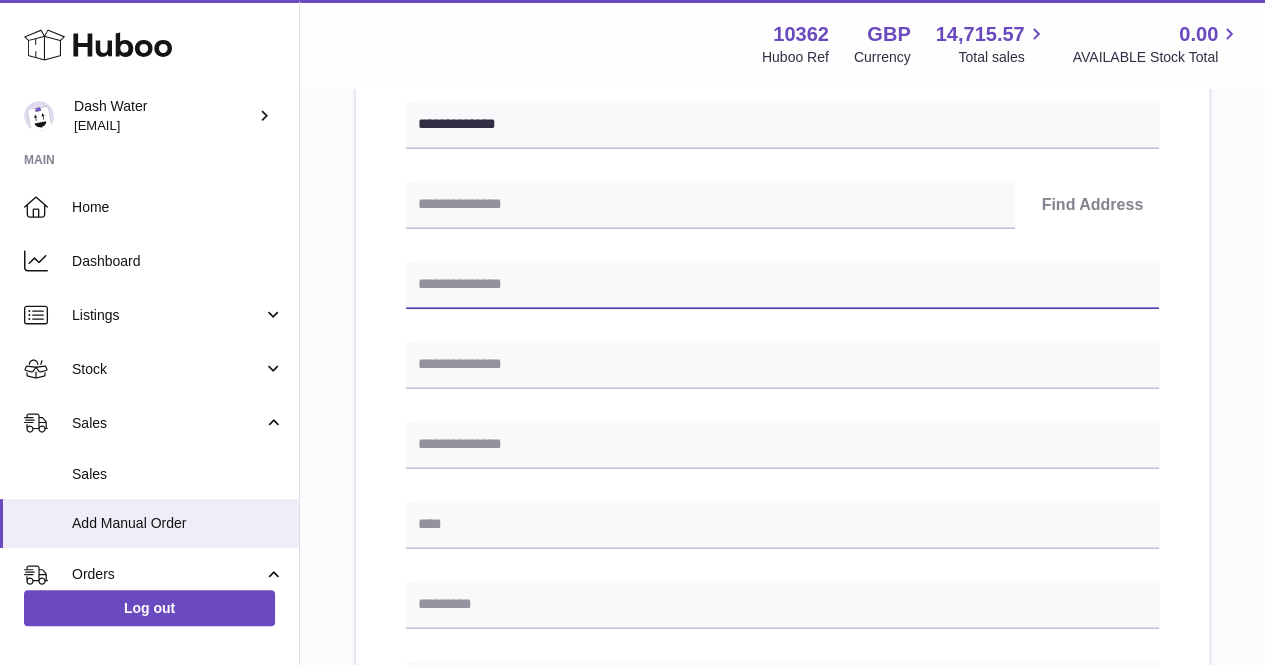 click at bounding box center [782, 285] 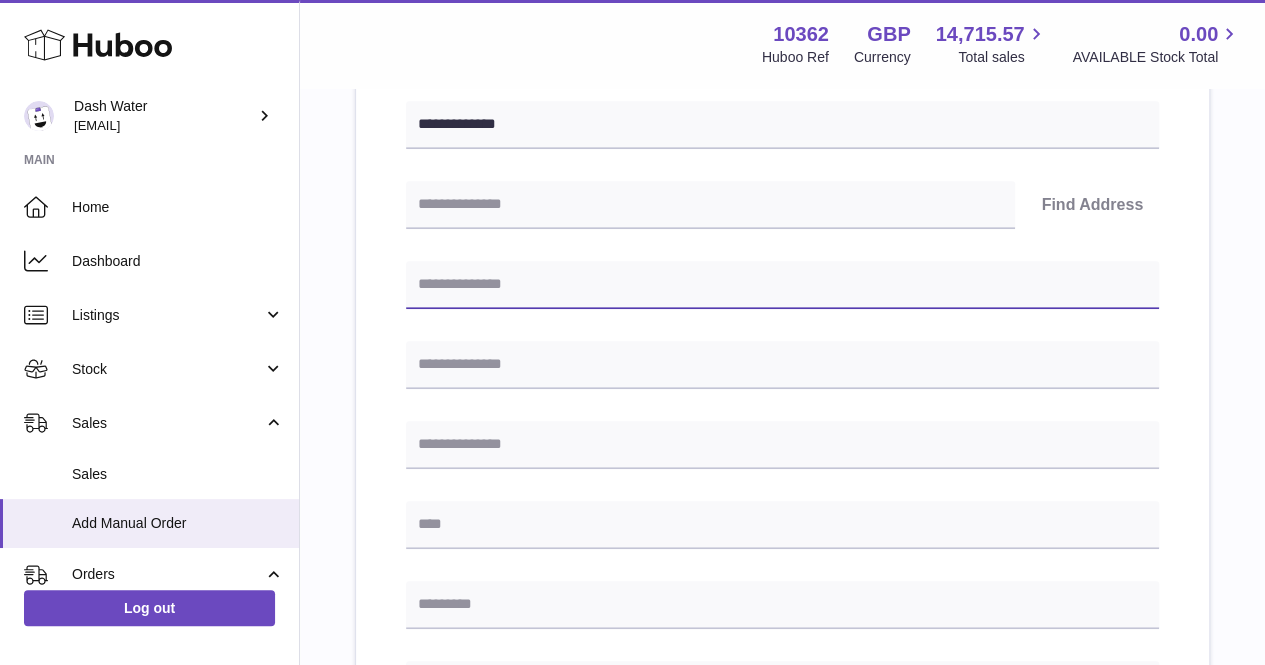 type on "**********" 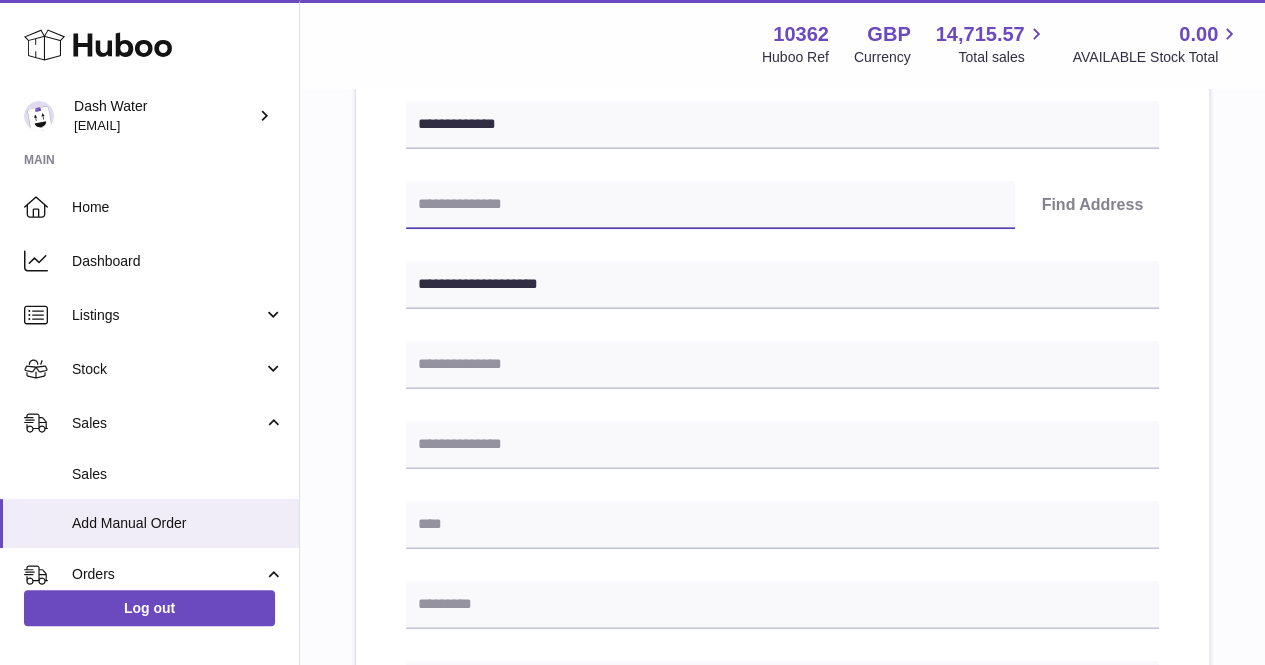 type on "********" 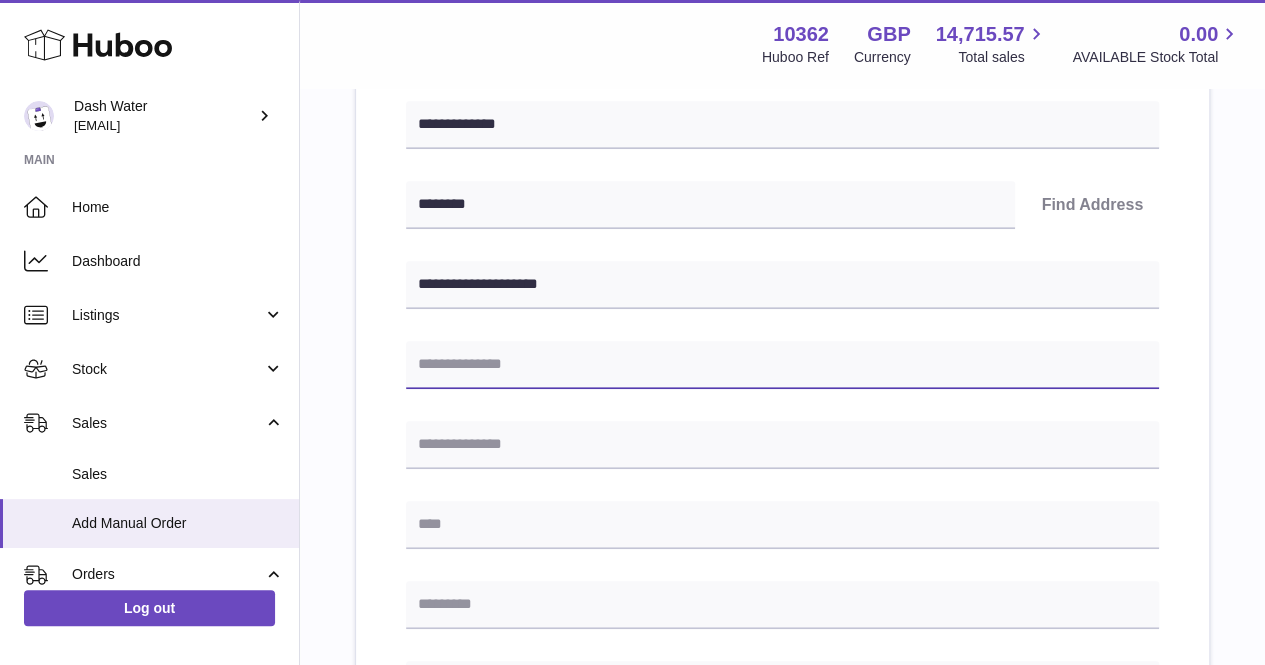 type on "**********" 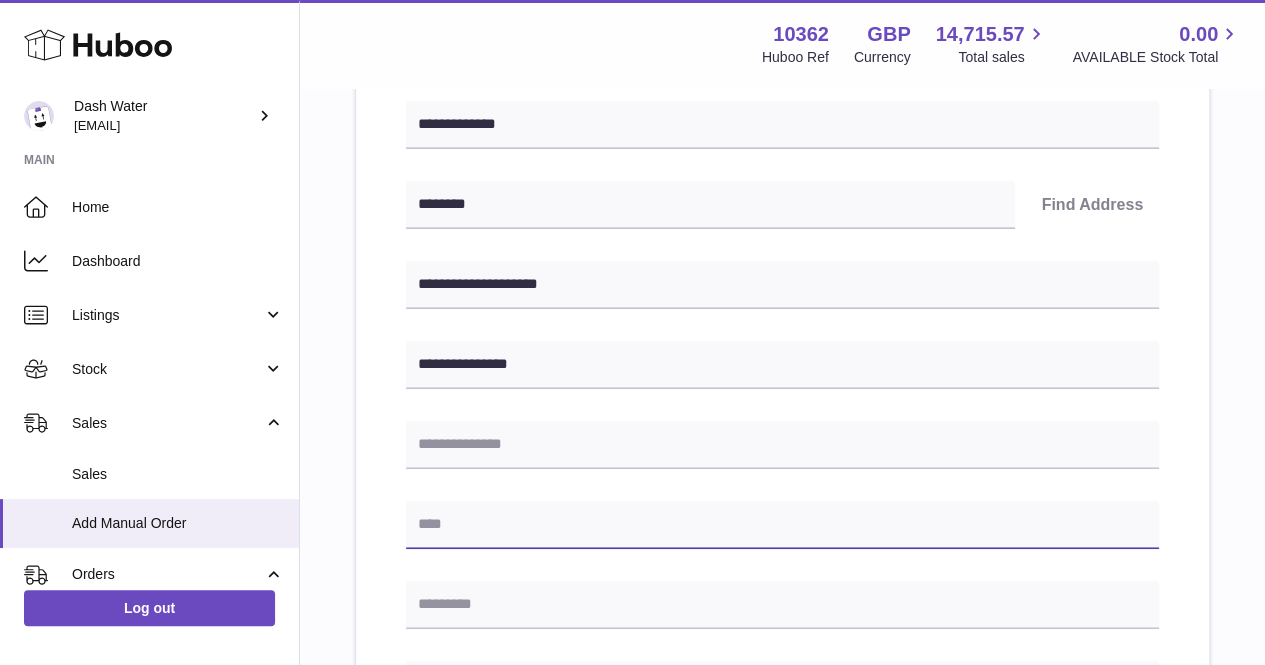 type on "*********" 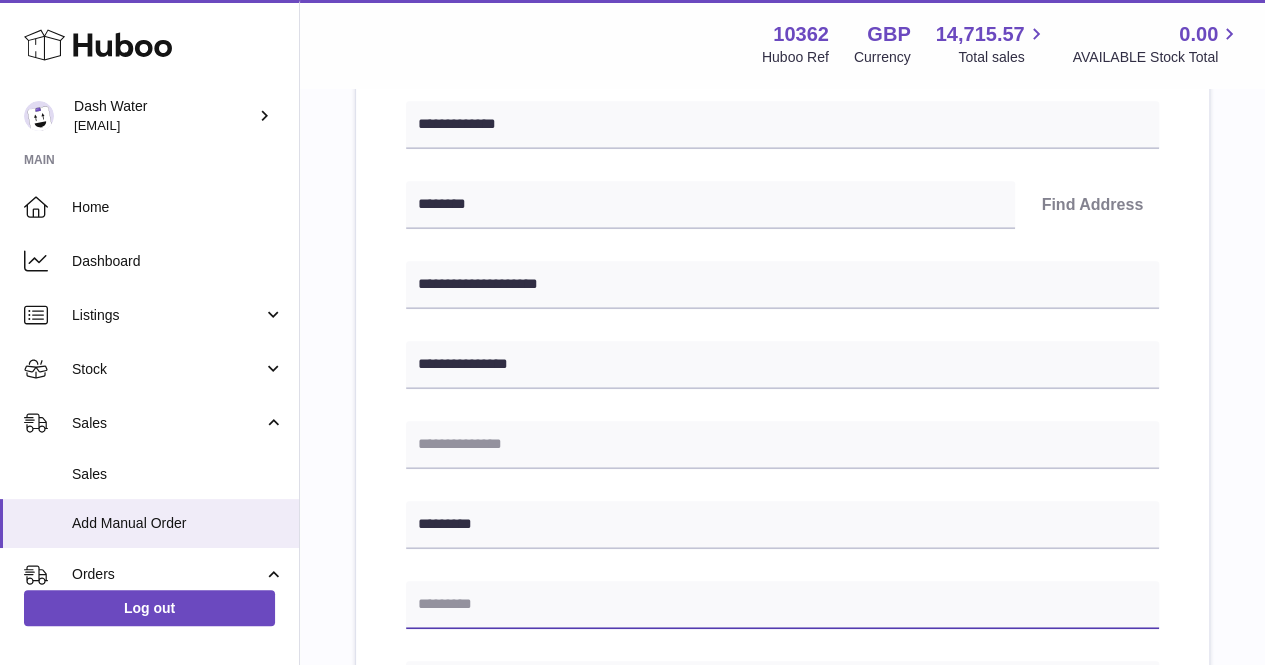 type on "********" 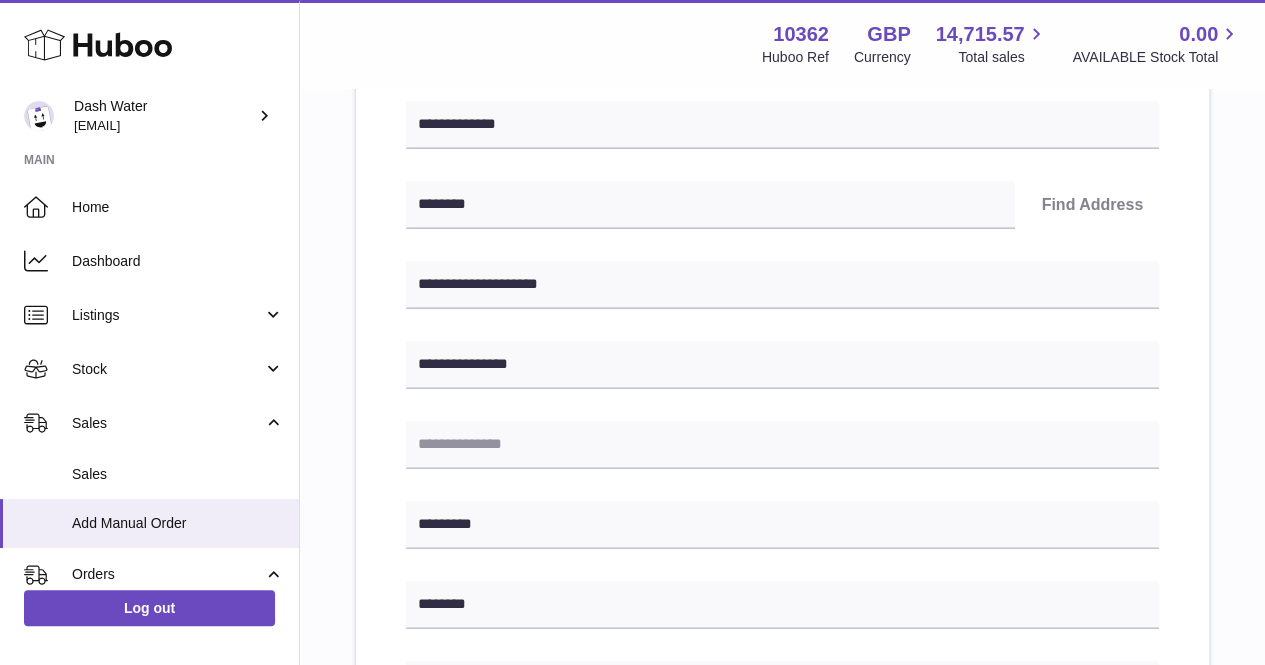 type on "**********" 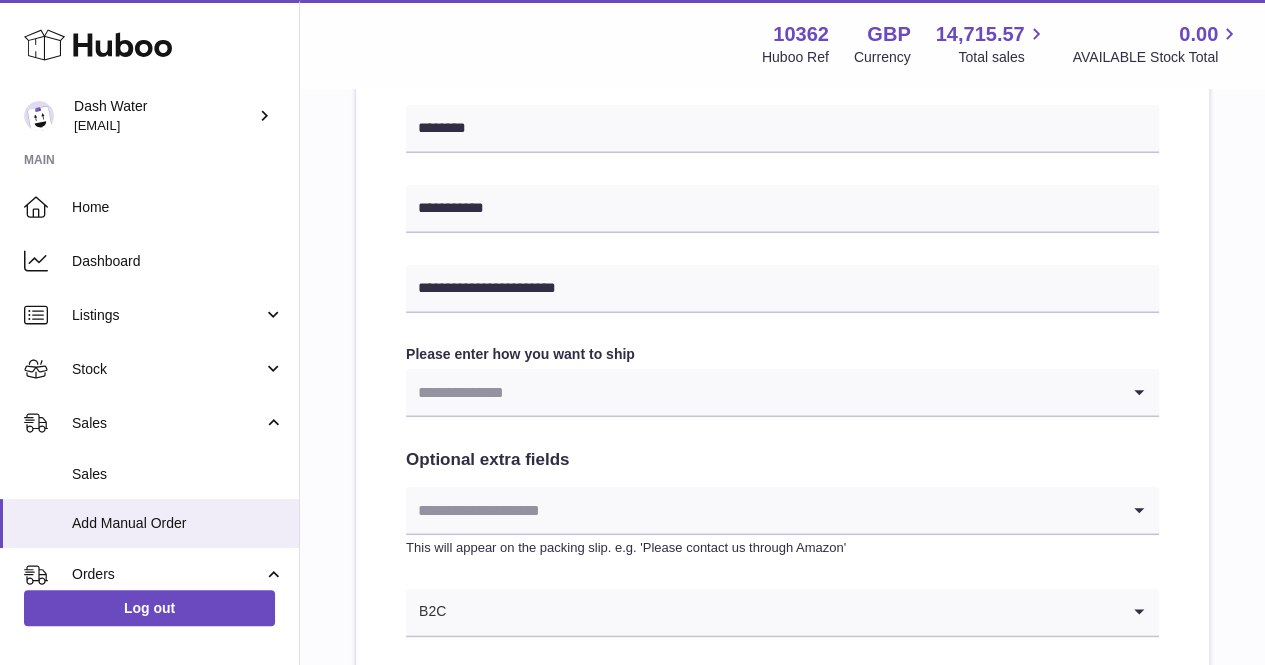 scroll, scrollTop: 900, scrollLeft: 0, axis: vertical 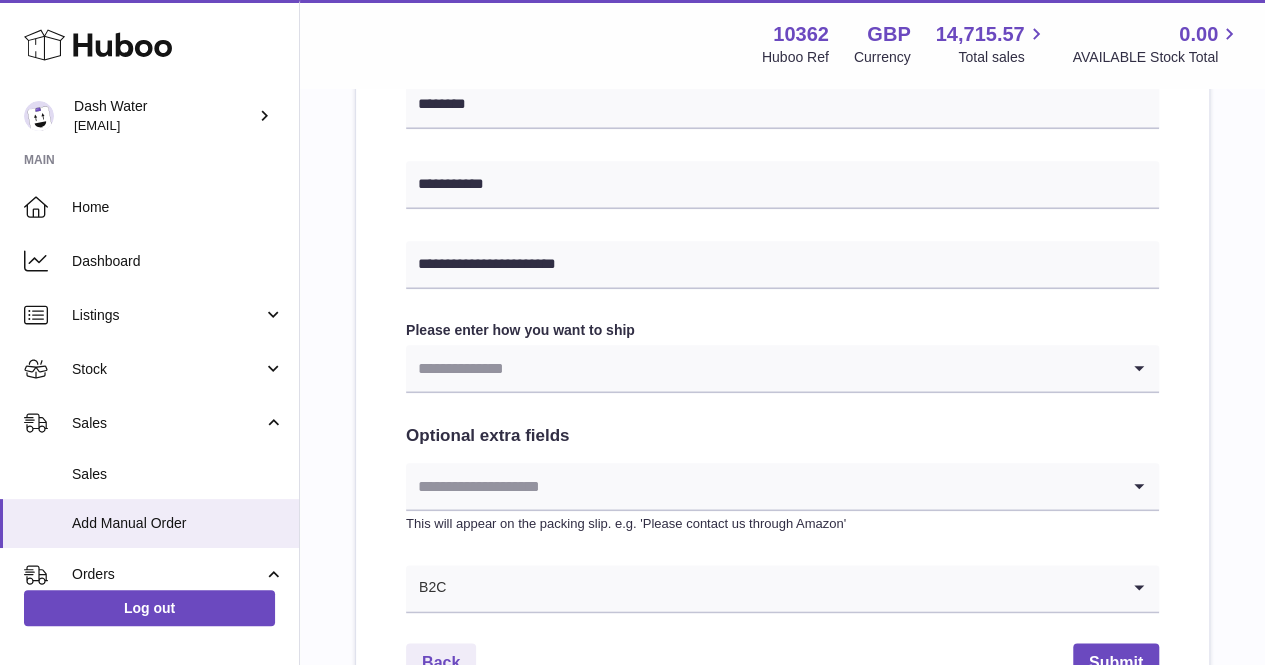 click at bounding box center (762, 368) 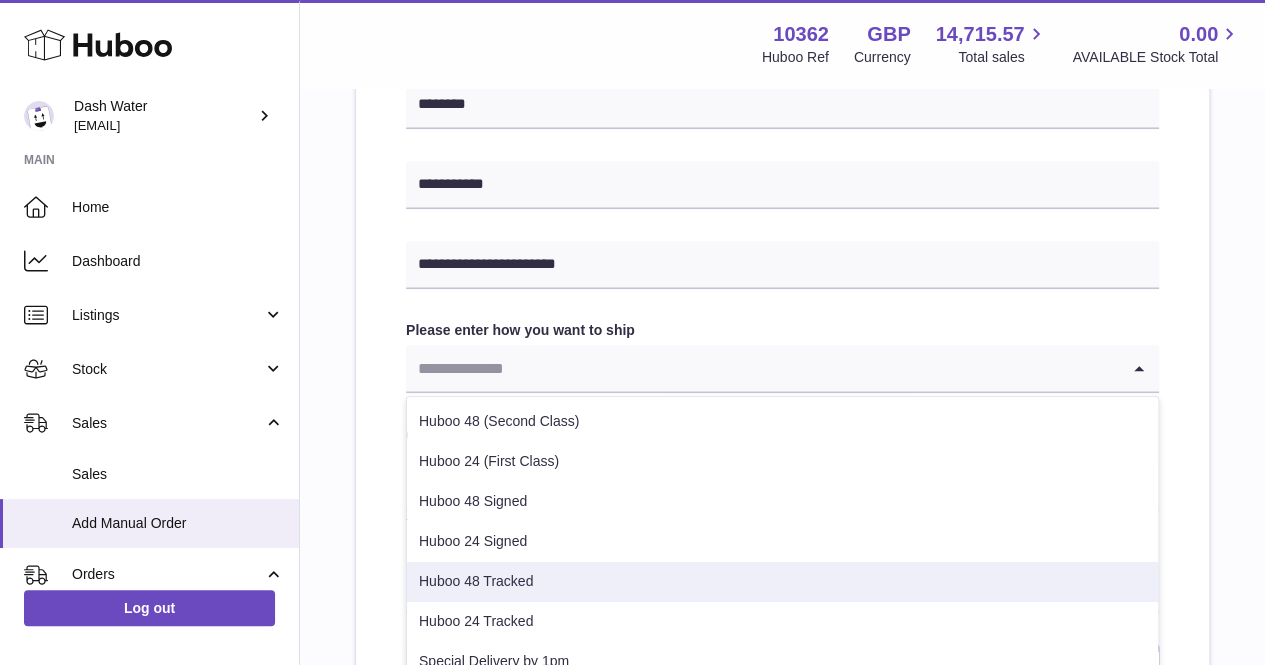 click on "Huboo 48 Tracked" at bounding box center [782, 582] 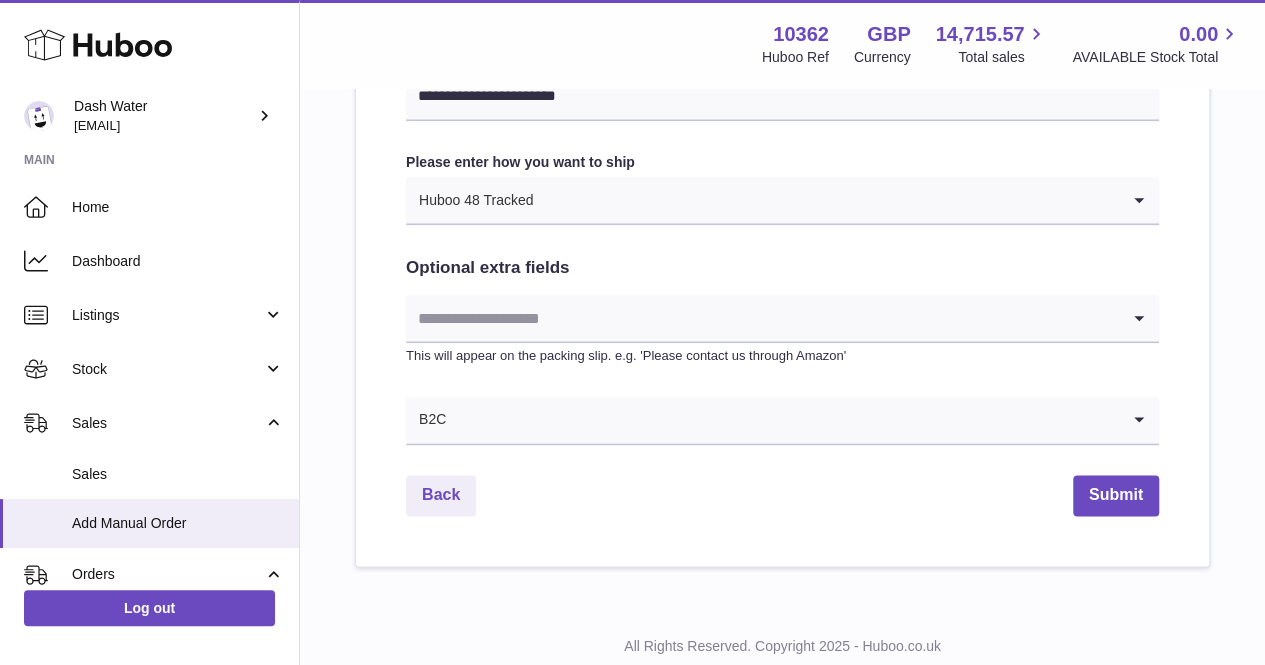scroll, scrollTop: 1081, scrollLeft: 0, axis: vertical 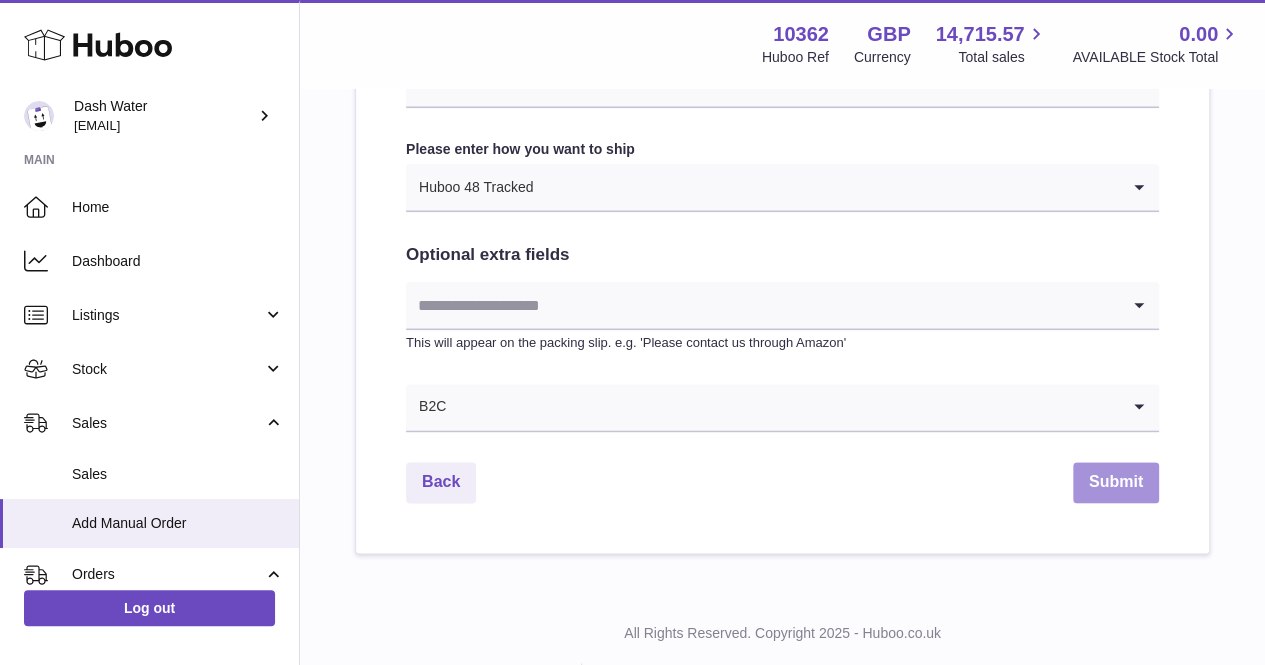 click on "Submit" at bounding box center [1116, 482] 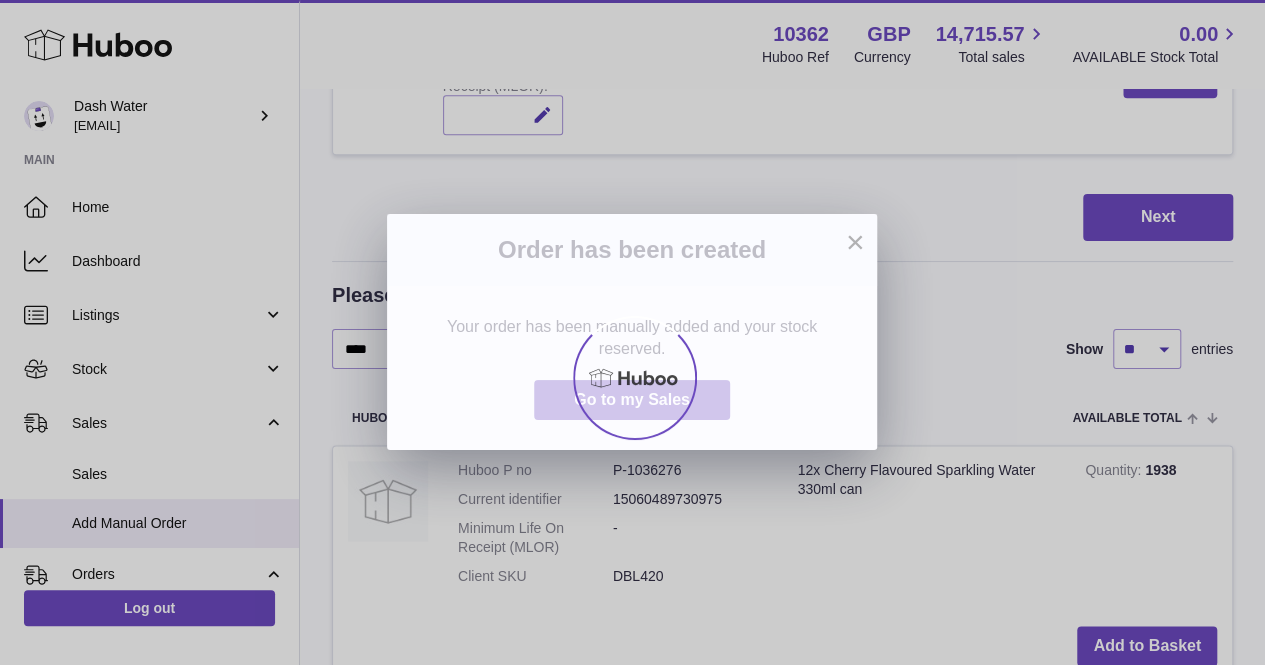 scroll, scrollTop: 0, scrollLeft: 0, axis: both 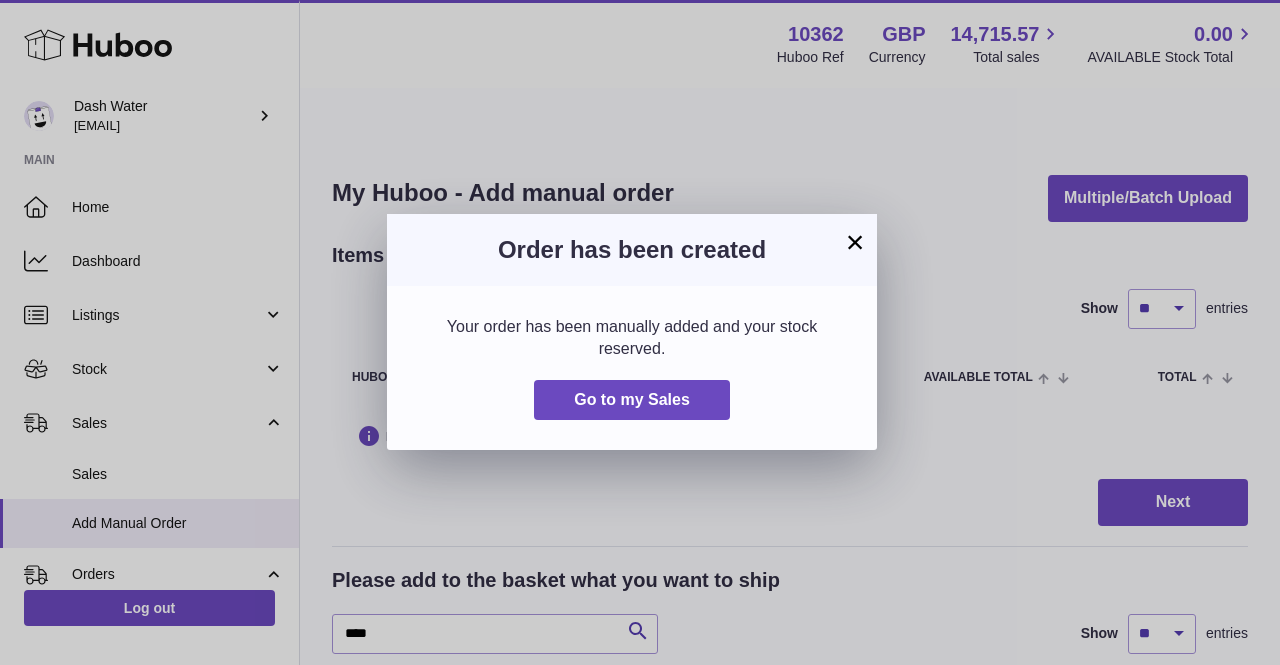 click on "×" at bounding box center [855, 242] 